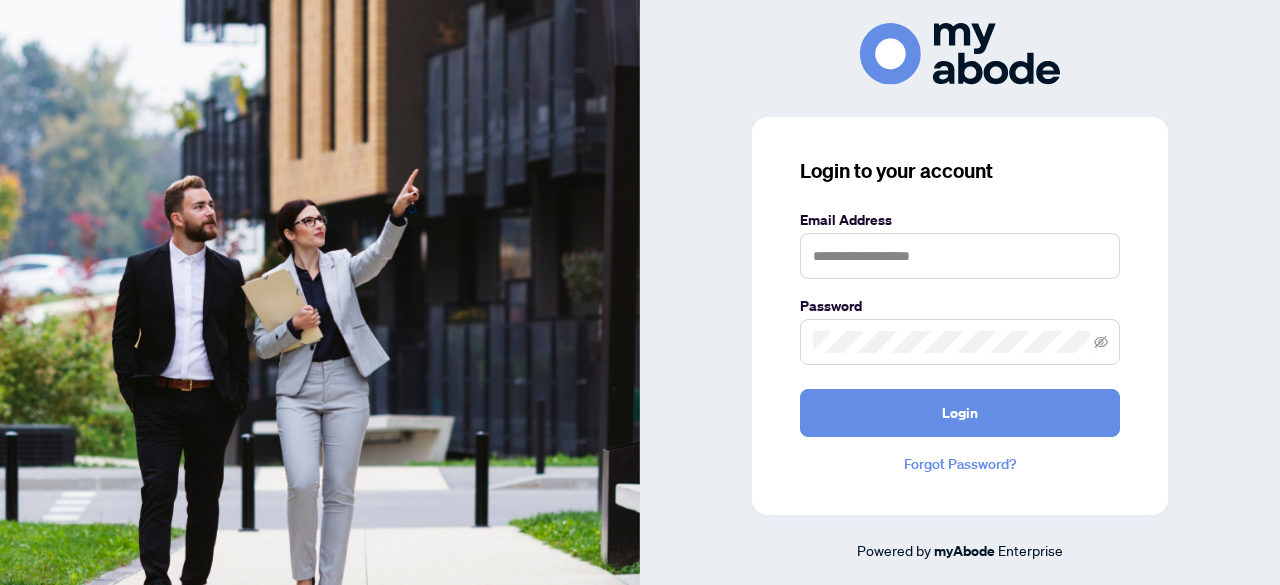 scroll, scrollTop: 0, scrollLeft: 0, axis: both 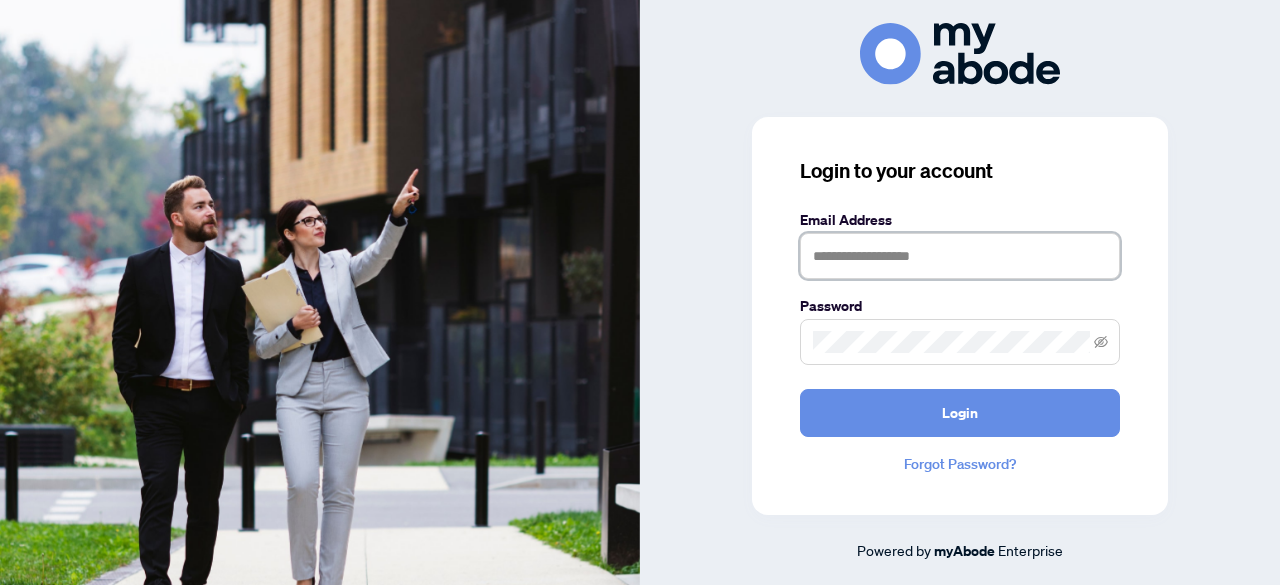 click at bounding box center [960, 256] 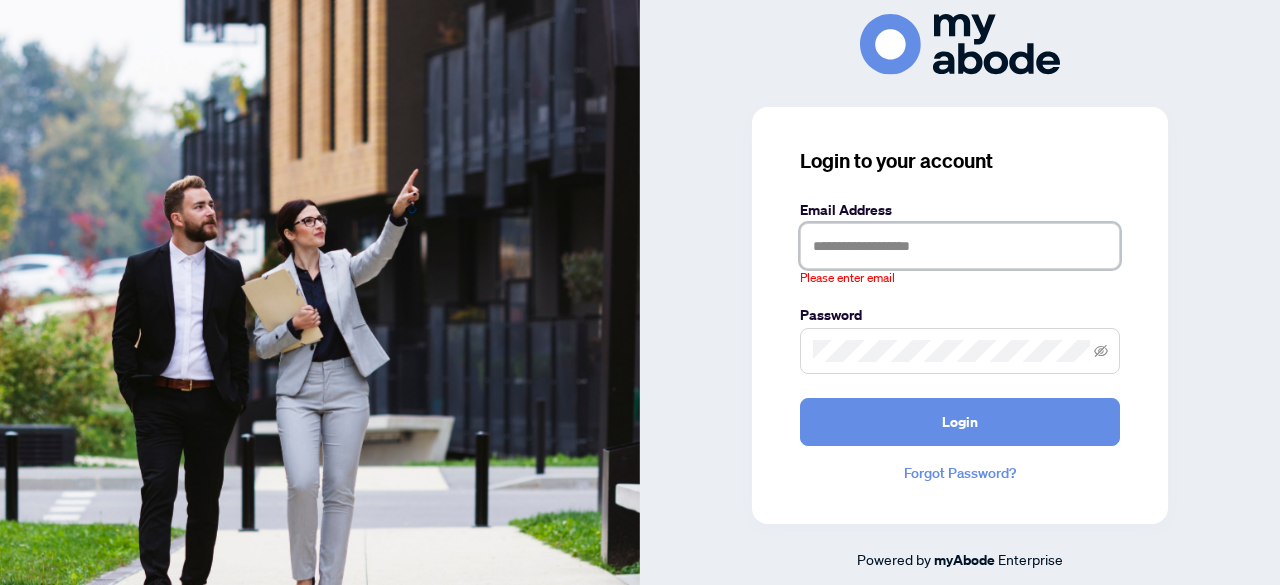 type on "**********" 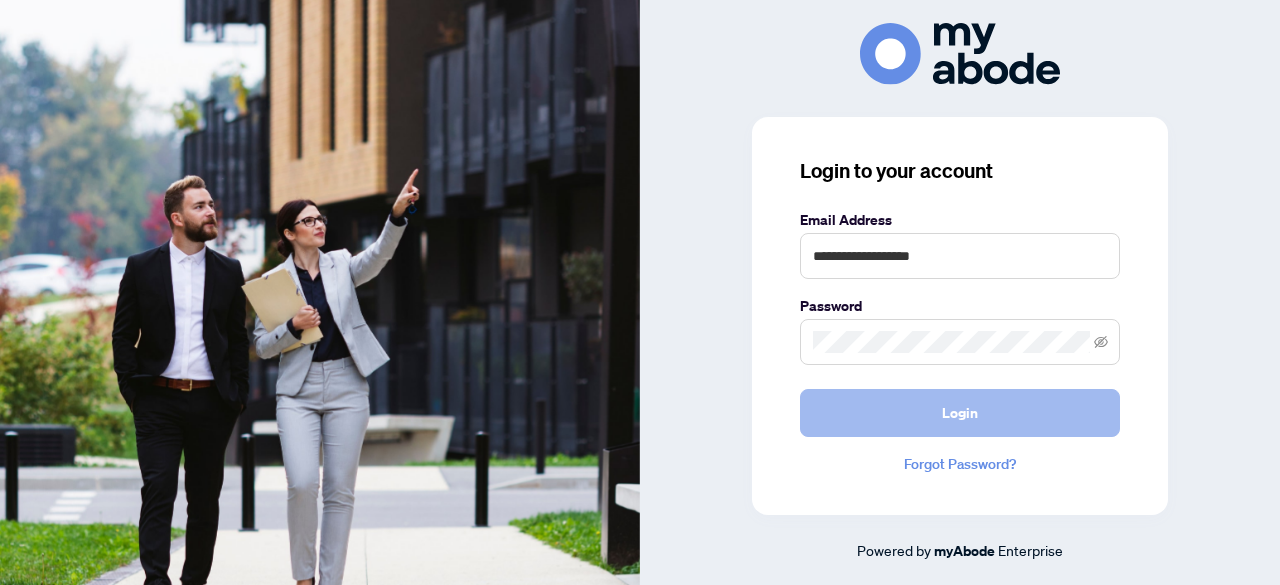 click on "Login" at bounding box center (960, 413) 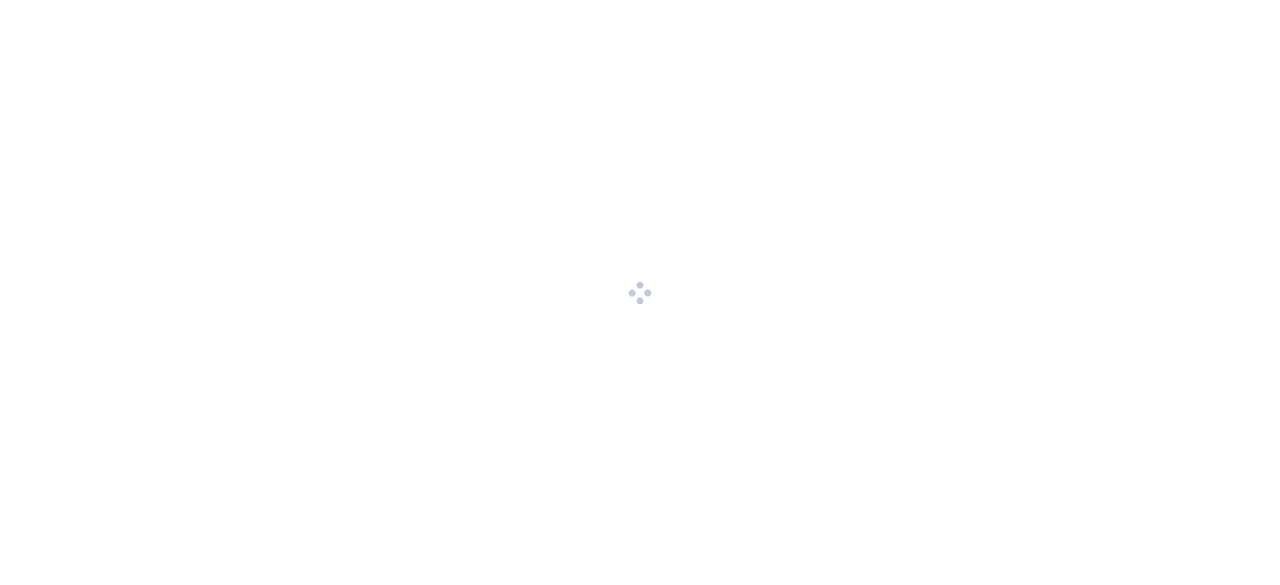 scroll, scrollTop: 0, scrollLeft: 0, axis: both 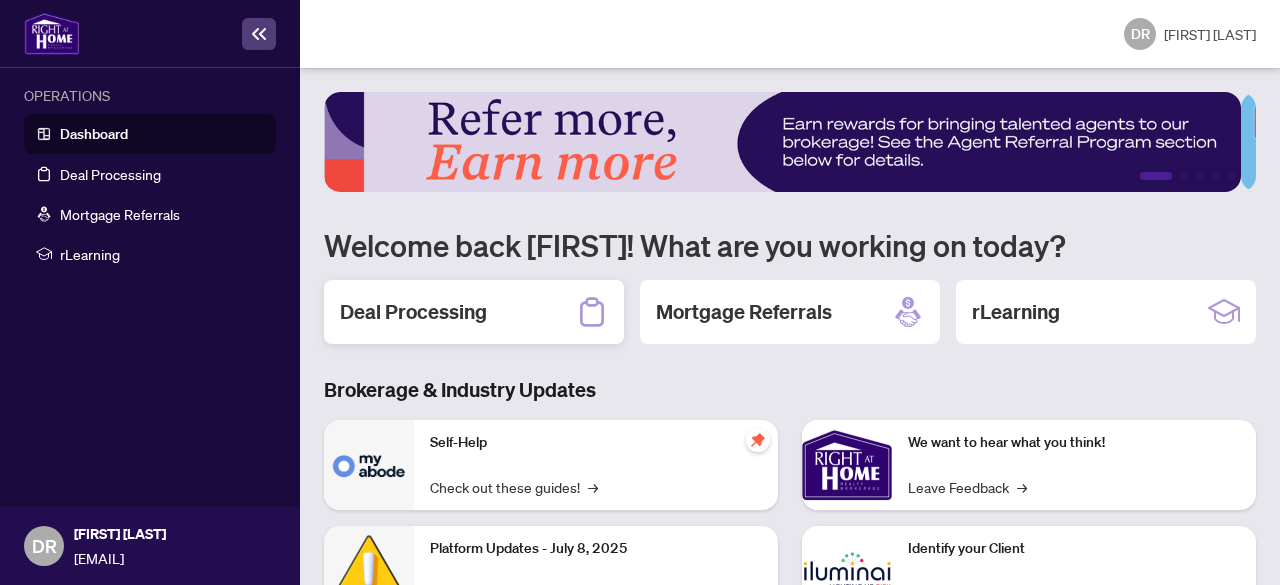 click on "Deal Processing" at bounding box center (474, 312) 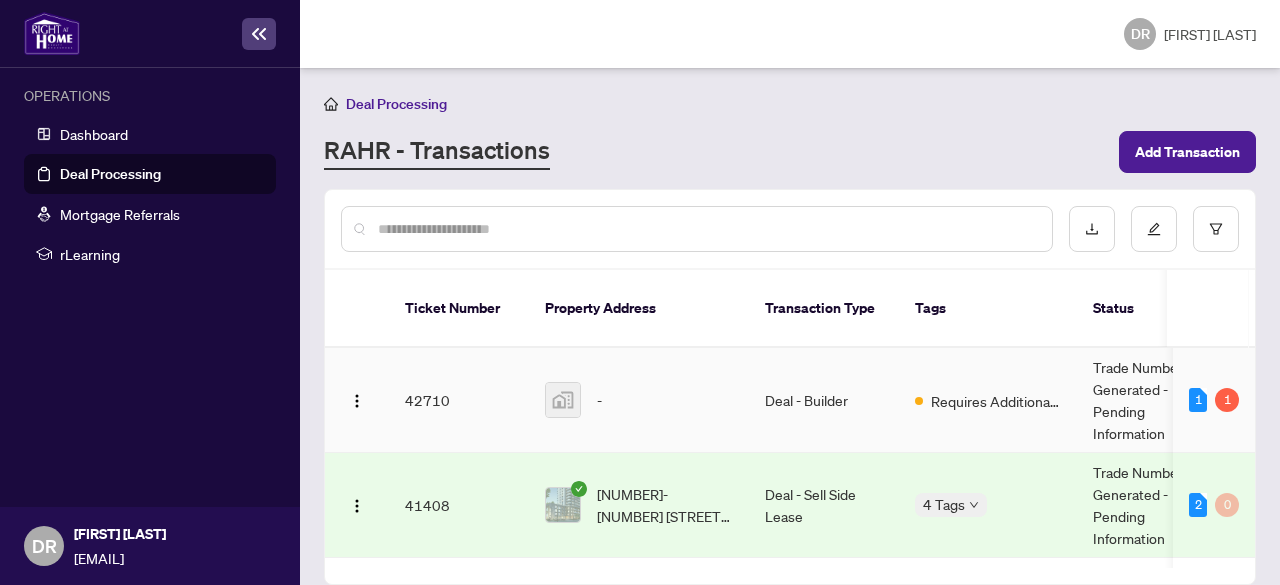 click on "Requires Additional Docs" at bounding box center (988, 400) 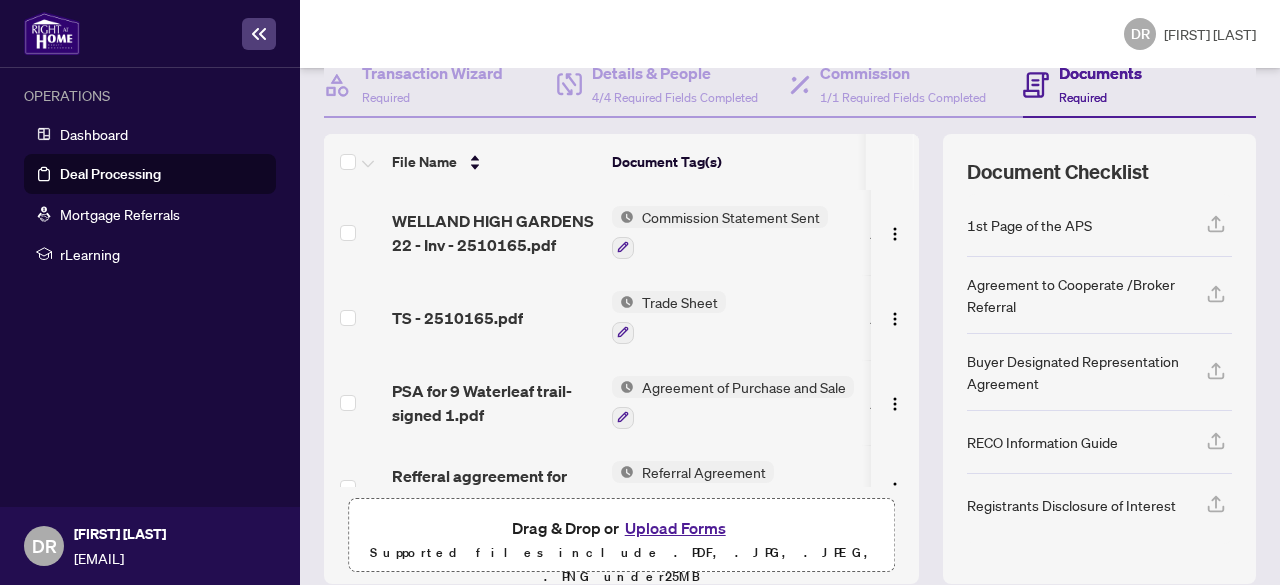 scroll, scrollTop: 221, scrollLeft: 0, axis: vertical 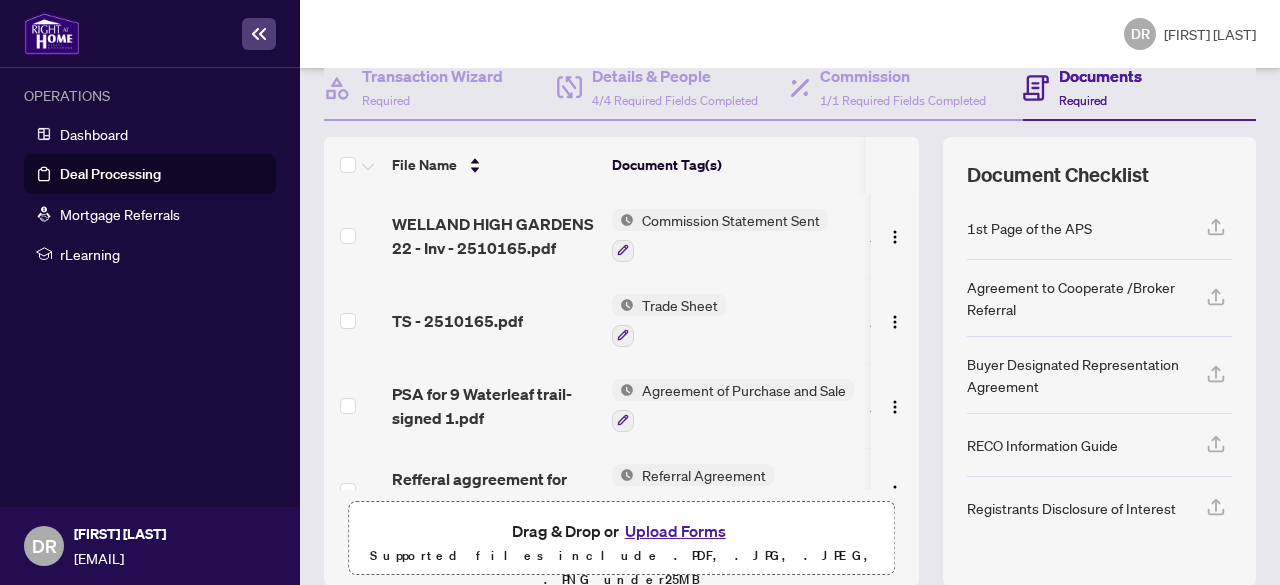 click on "Commission Statement Sent" at bounding box center (731, 220) 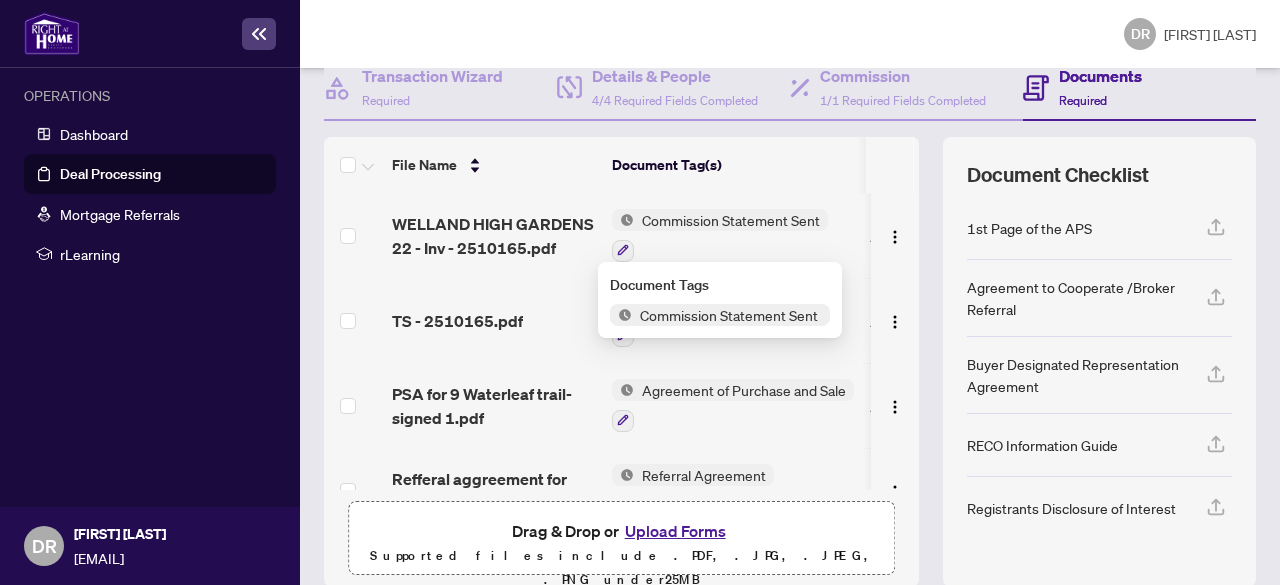 click on "Commission Statement Sent" at bounding box center (729, 315) 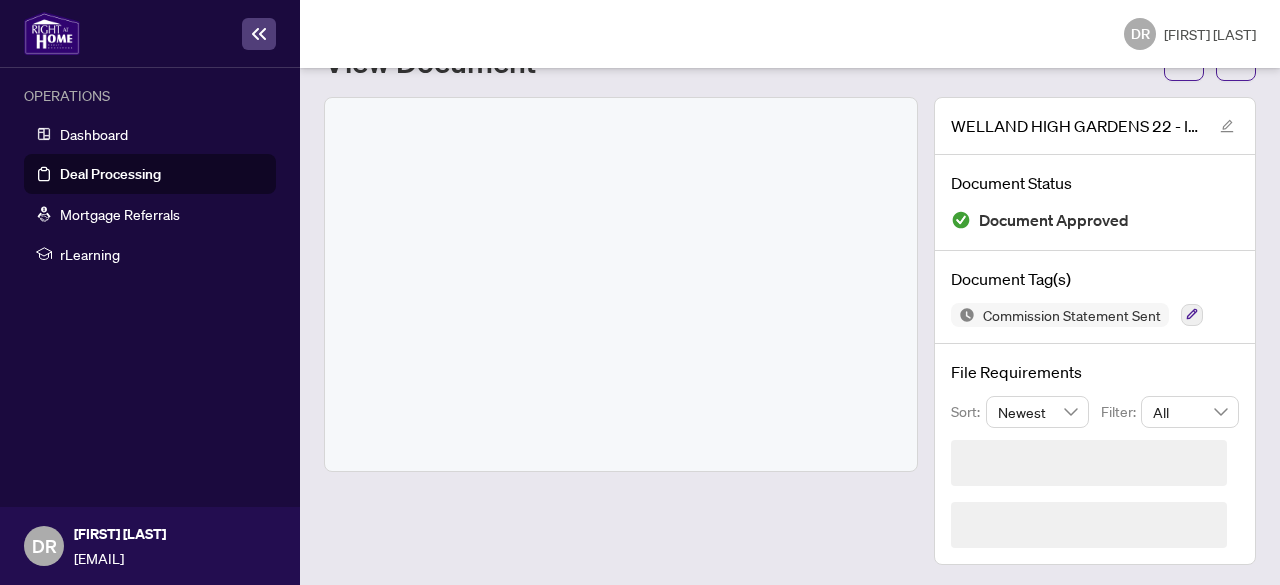 scroll, scrollTop: 28, scrollLeft: 0, axis: vertical 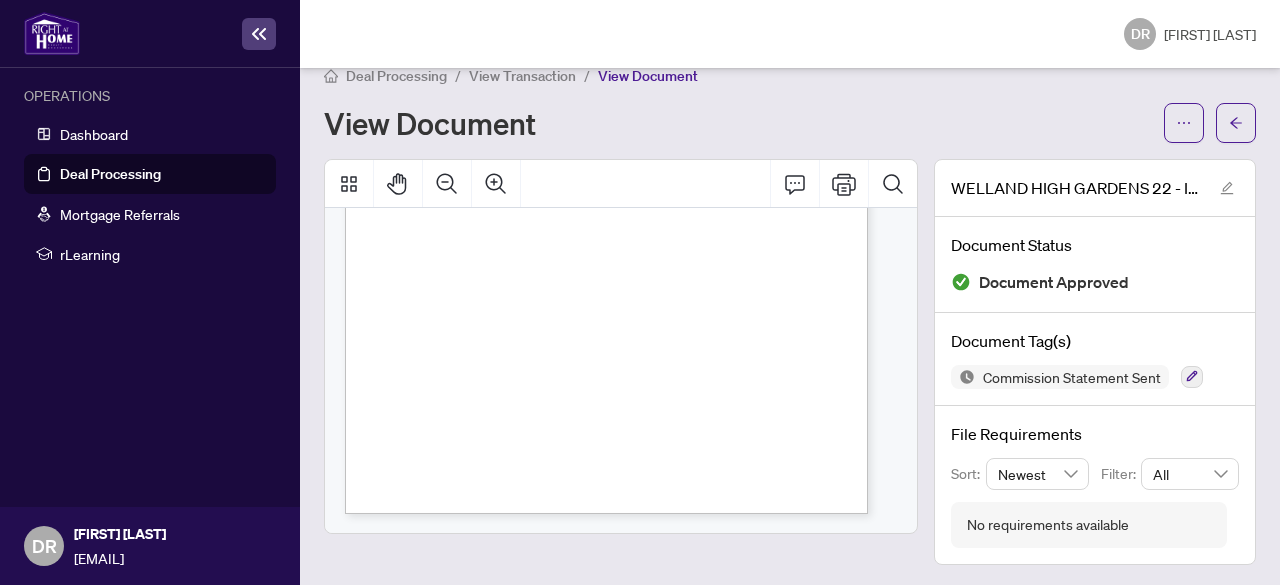 click on "Deal Processing / View Transaction / View Document View Document" at bounding box center (790, 103) 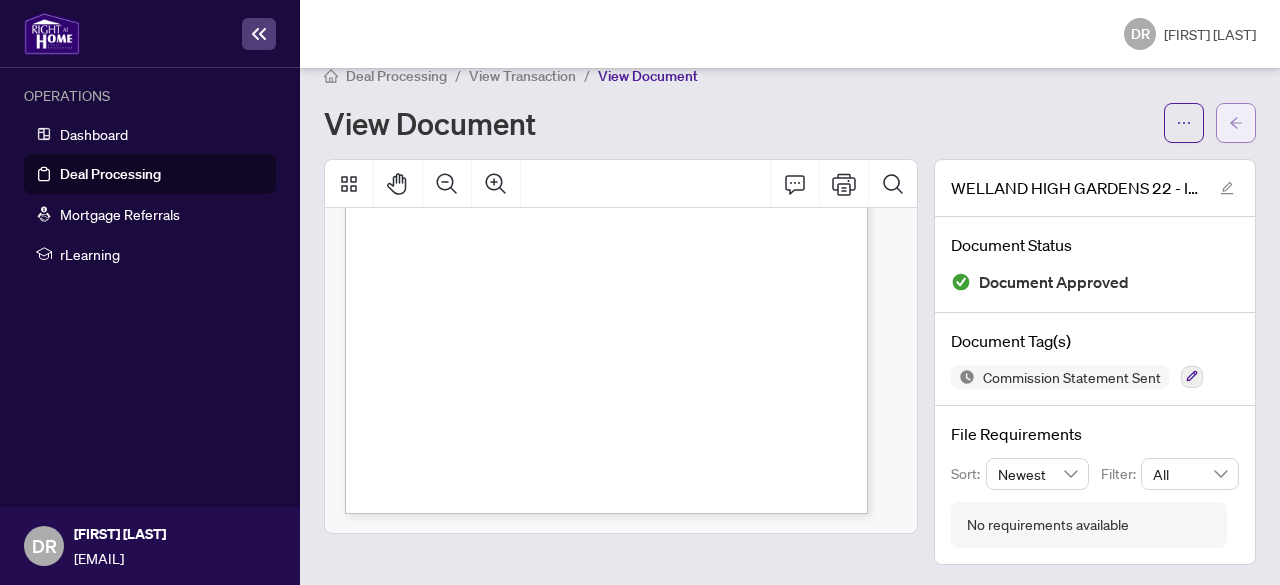 click 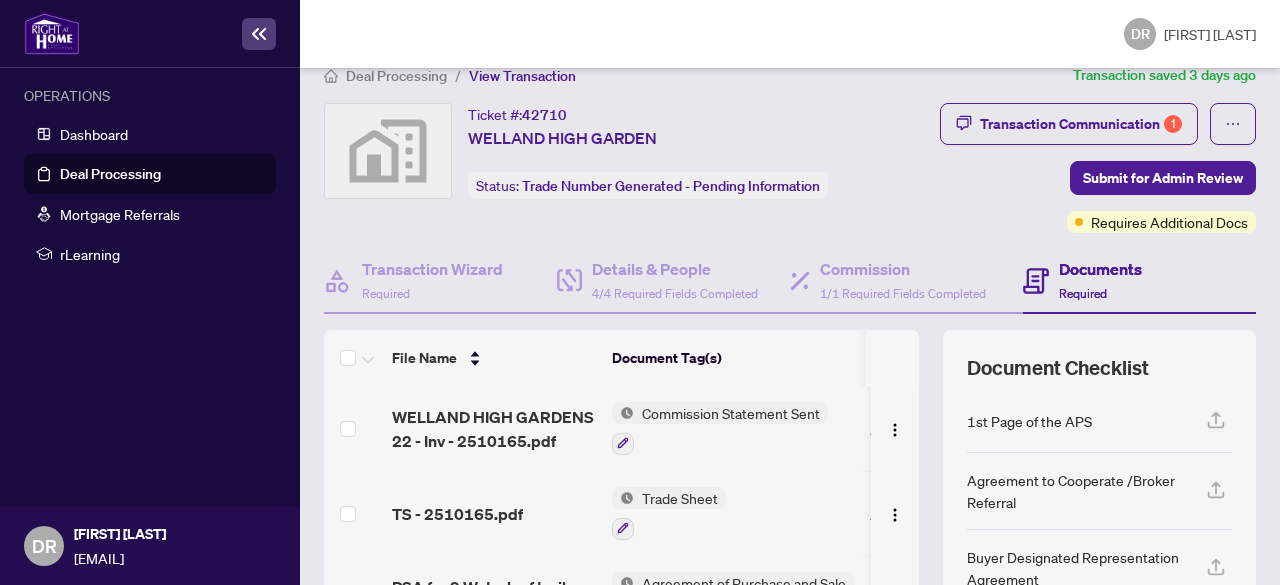 drag, startPoint x: 1218, startPoint y: 120, endPoint x: 860, endPoint y: 135, distance: 358.31412 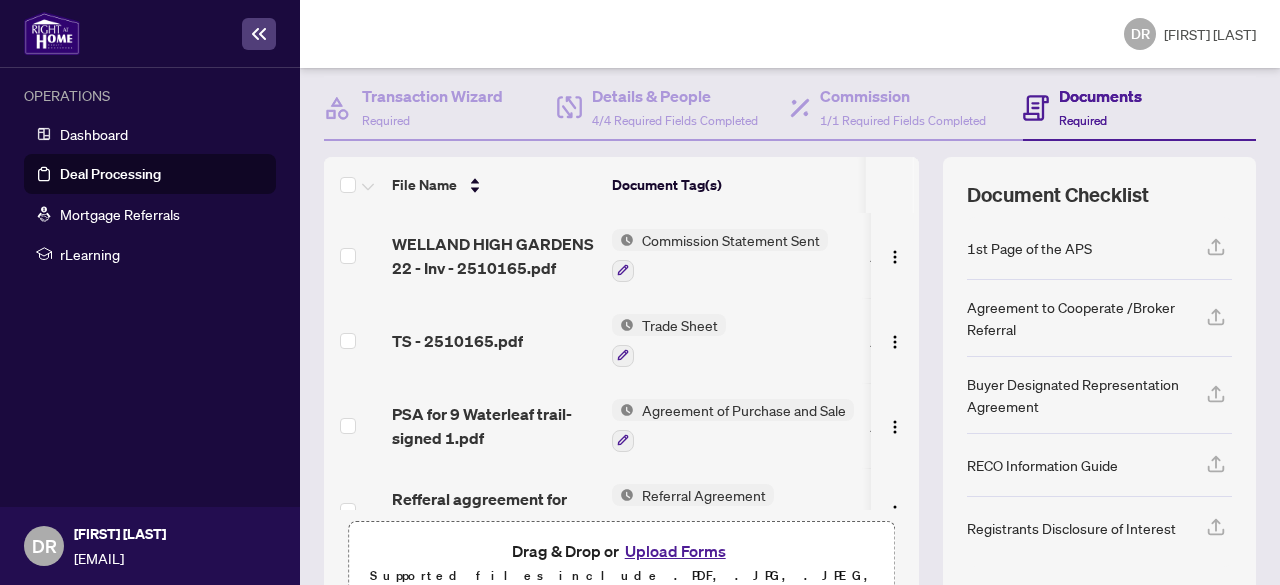 scroll, scrollTop: 202, scrollLeft: 0, axis: vertical 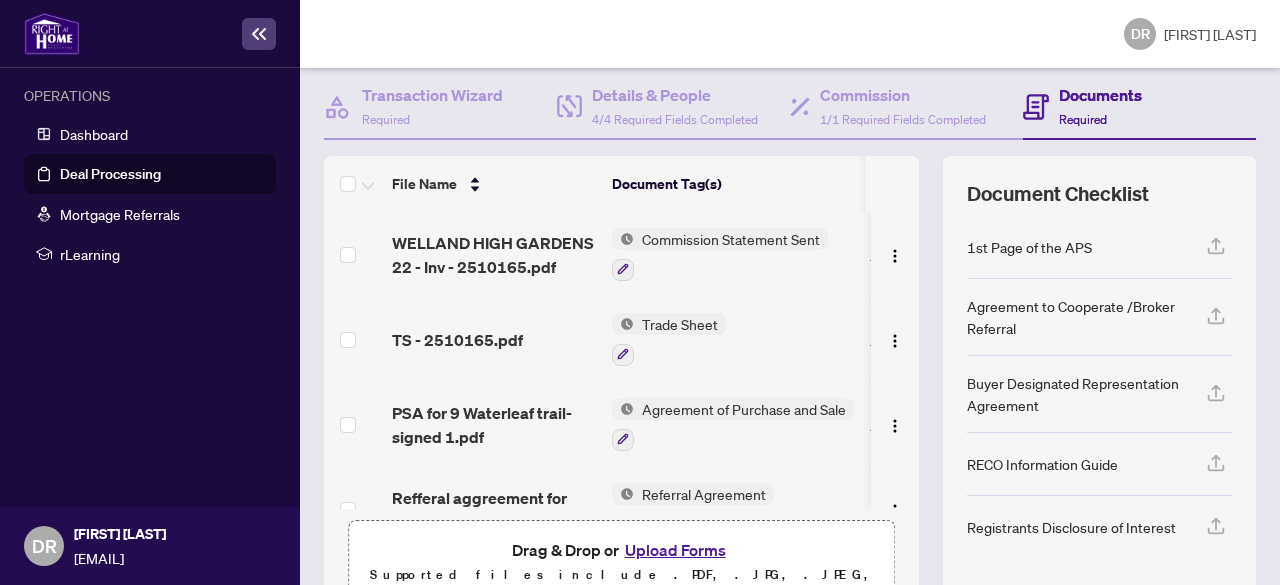 click on "Trade Sheet" at bounding box center (680, 324) 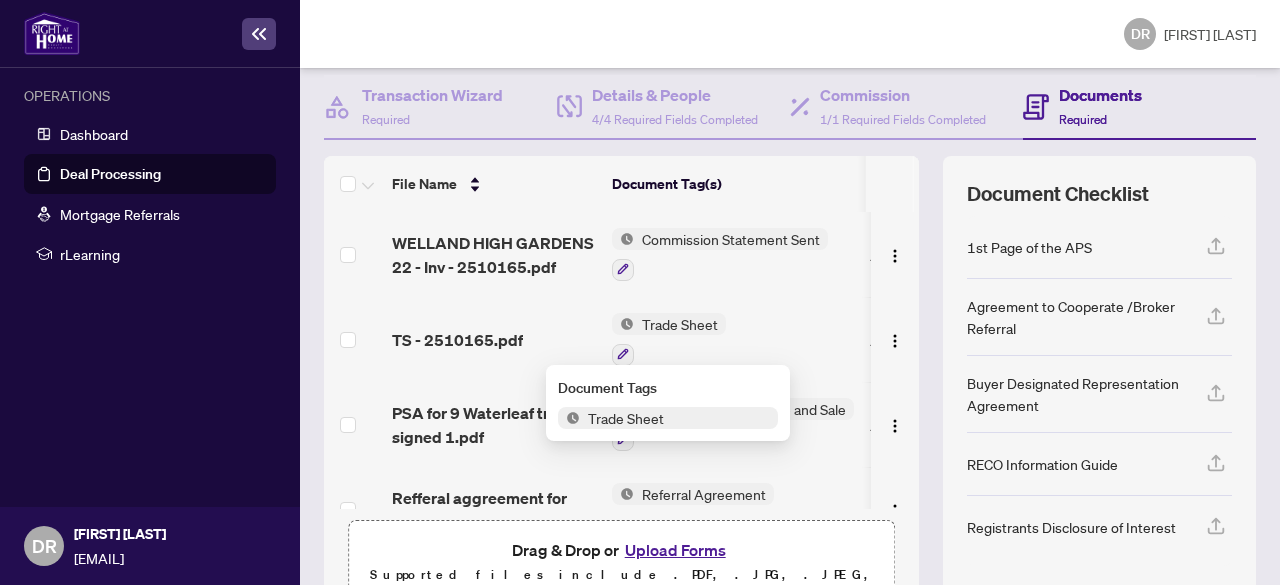 click on "Trade Sheet" at bounding box center [626, 418] 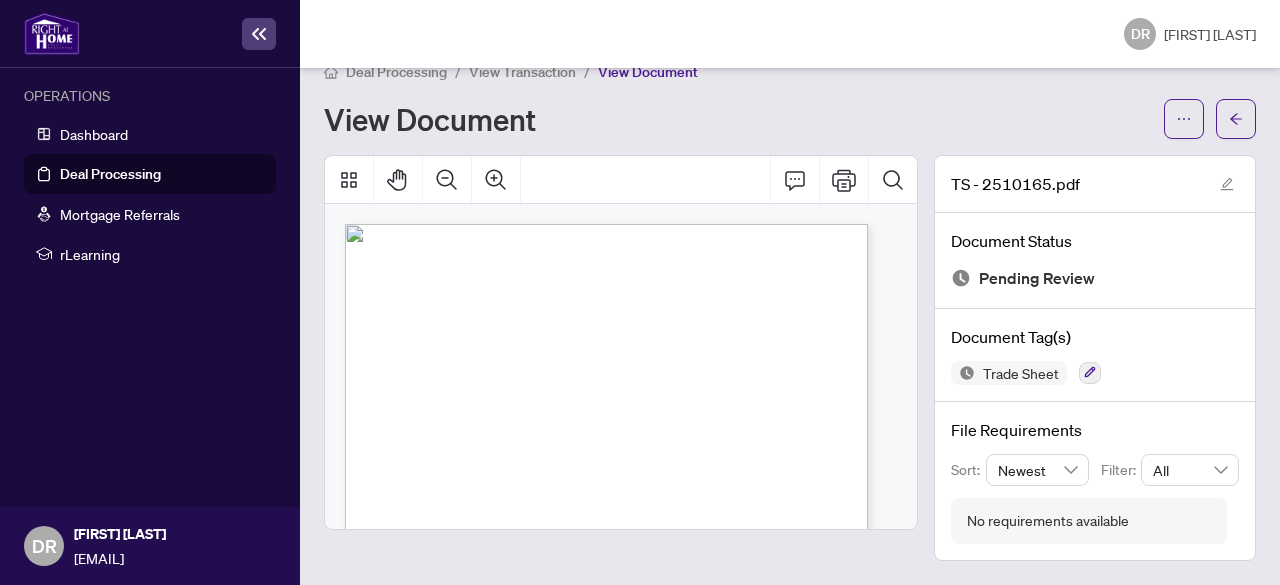 scroll, scrollTop: 28, scrollLeft: 0, axis: vertical 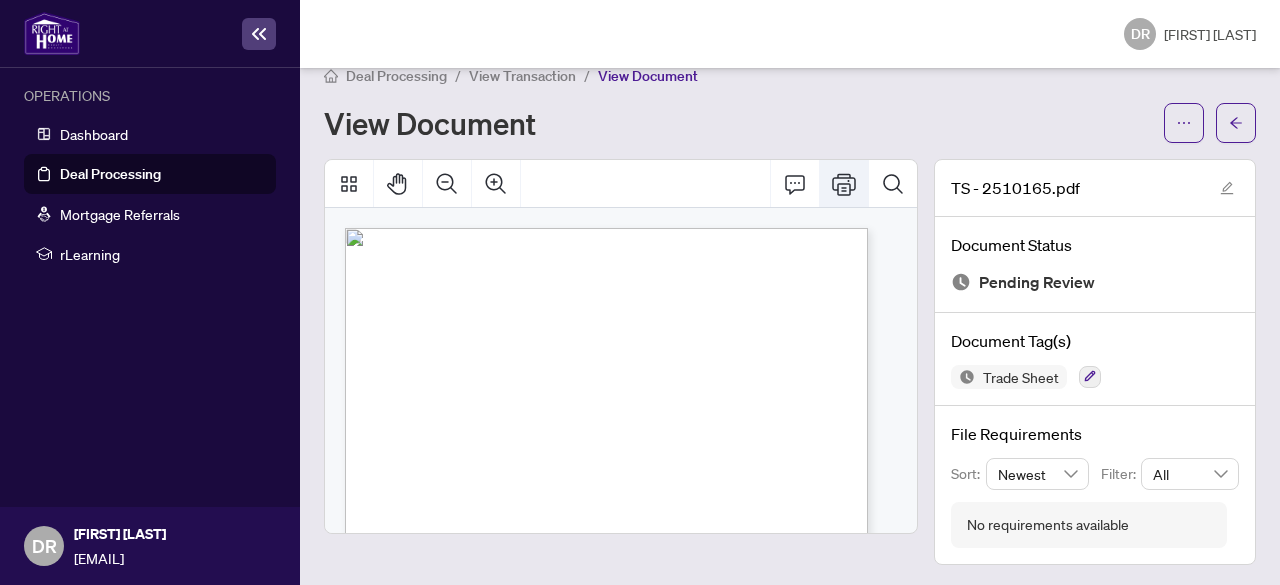 click 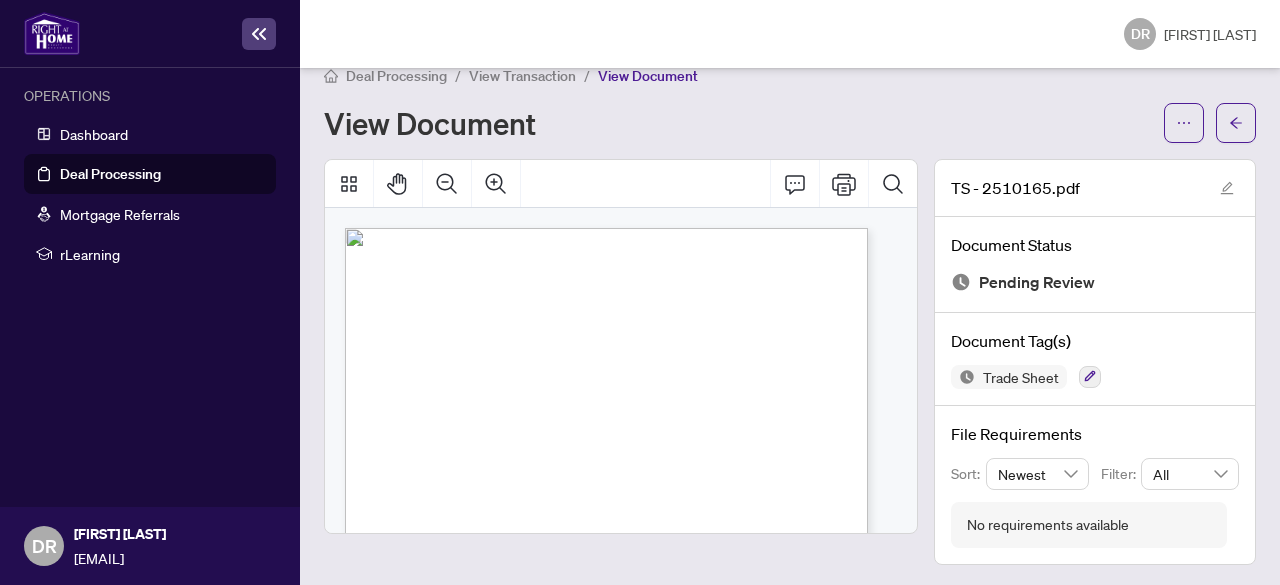 scroll, scrollTop: 20, scrollLeft: 0, axis: vertical 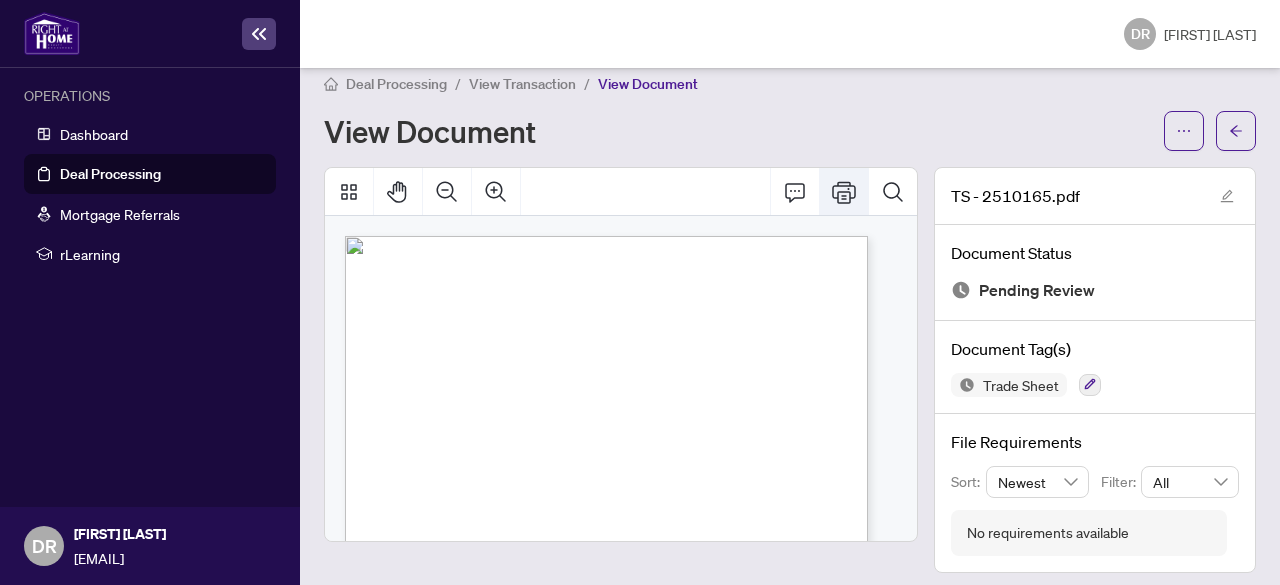 click 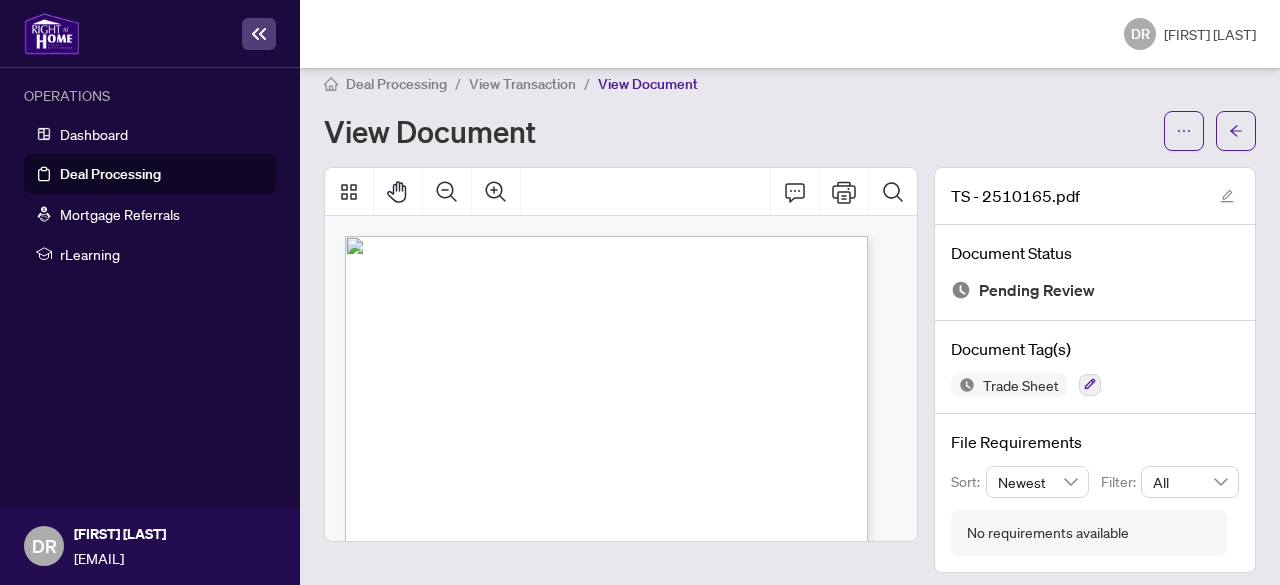 click on "Deal Processing / View Transaction / View Document View Document" at bounding box center [790, 111] 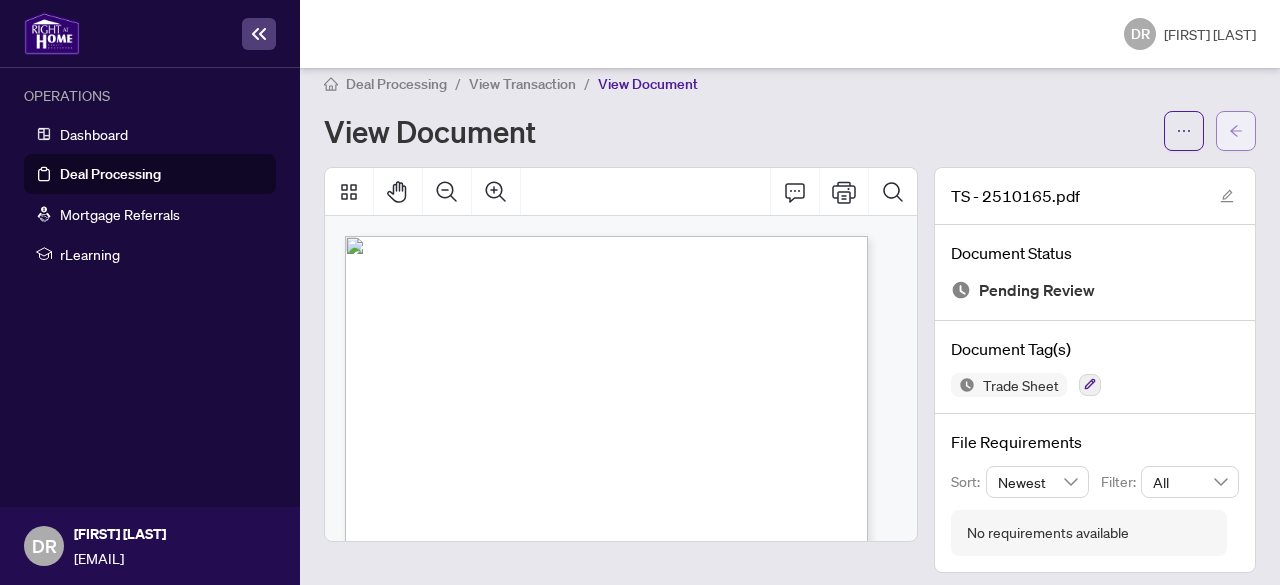 click at bounding box center (1236, 131) 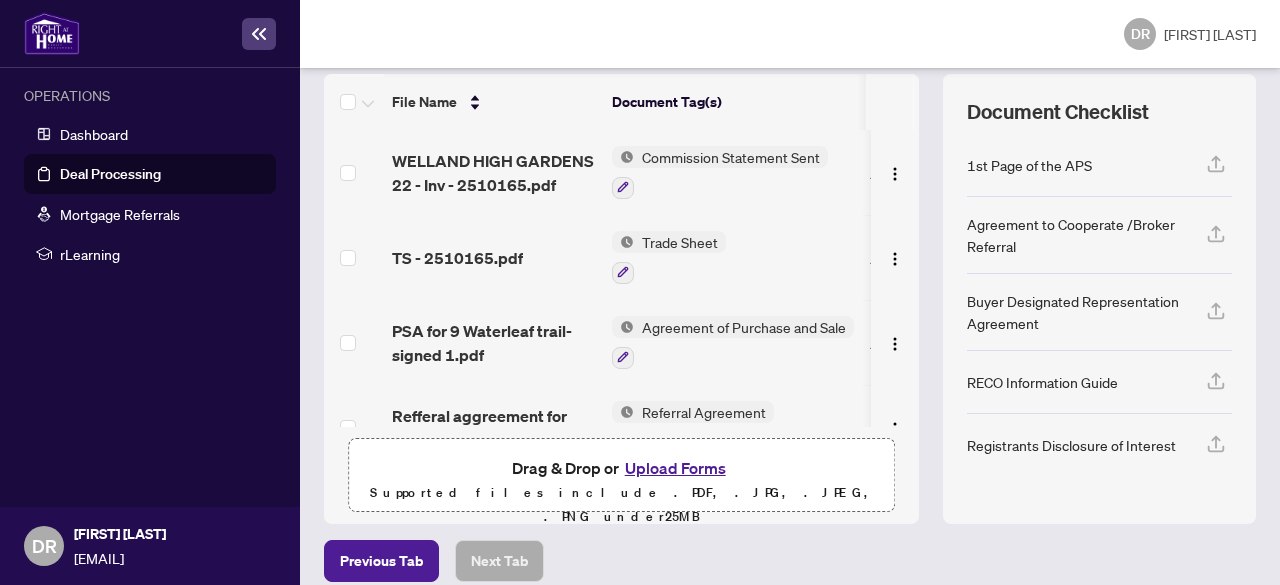 scroll, scrollTop: 301, scrollLeft: 0, axis: vertical 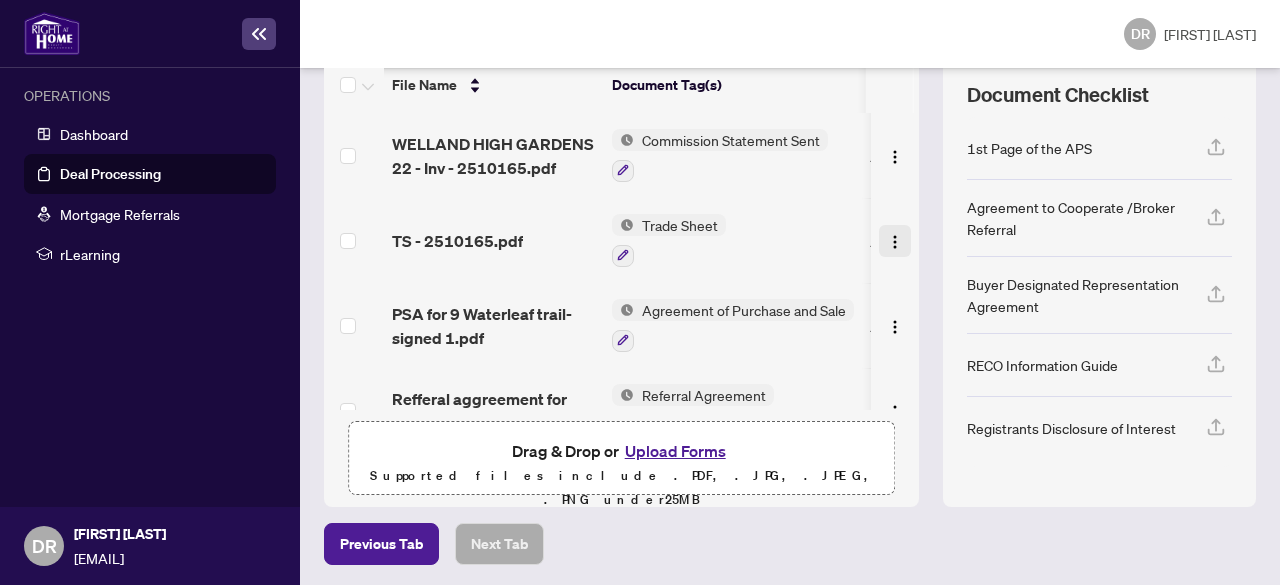 click at bounding box center (895, 242) 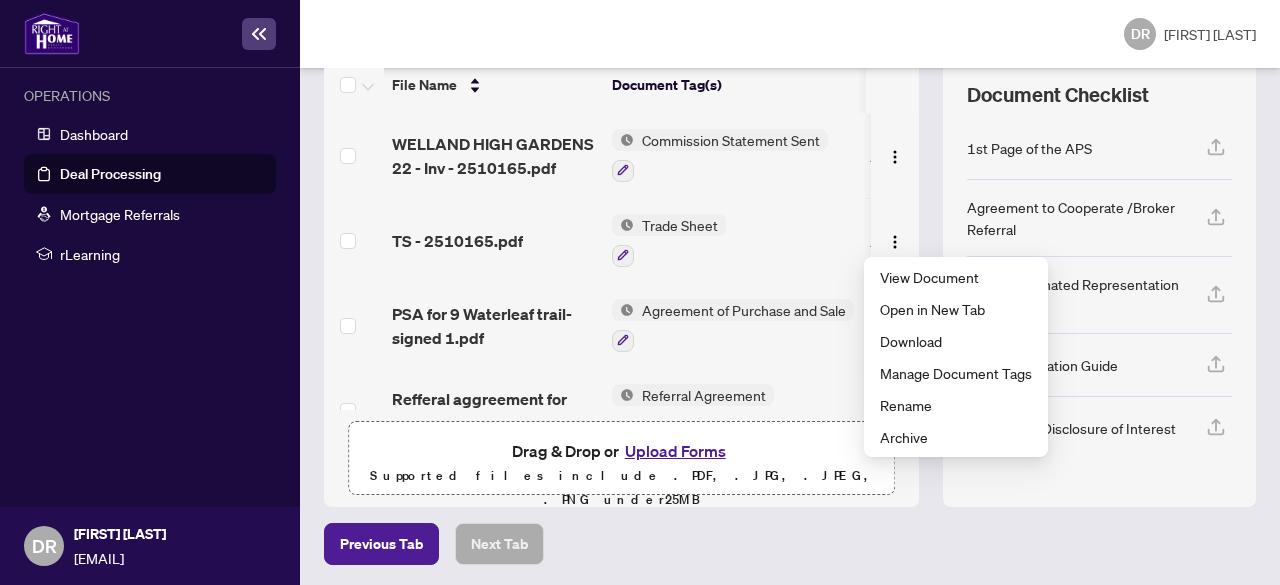 click on "Ticket #: 42710 [LOCATION] Status: Trade Number Generated - Pending Information Submit for Admin Review Transaction Communication 1 Submit for Admin Review Requires Additional Docs Transaction Wizard Required Details & People 4/4 Required Fields Completed Commission 1/1 Required Fields Completed Documents Required File Name Document Tag(s) Upload Date Status [STREET] [NUMBER] 22 - Inv - [NUMBER].pdf Commission Statement Sent Jul/11/2025 Document Approved TS - [NUMBER].pdf Trade Sheet Jul/11/2025 Pending Review PSA for 9 [STREET] -signed 1.pdf Agreement of Purchase and Sale Jul/10/2025 Document Approved Refferal aggreement for Unit 9.pdf Referral Agreement Jul/10/2025 Document Approved Refferal aggreement for Unit 9.pdf Referral Agreement Jul/10/2025 Document Approved Drag & Drop or Upload Forms Supported files include .PDF, .JPG, .JPEG, .PNG under 25 MB Document Checklist 1st Page of the APS Next Tab" at bounding box center (790, 326) 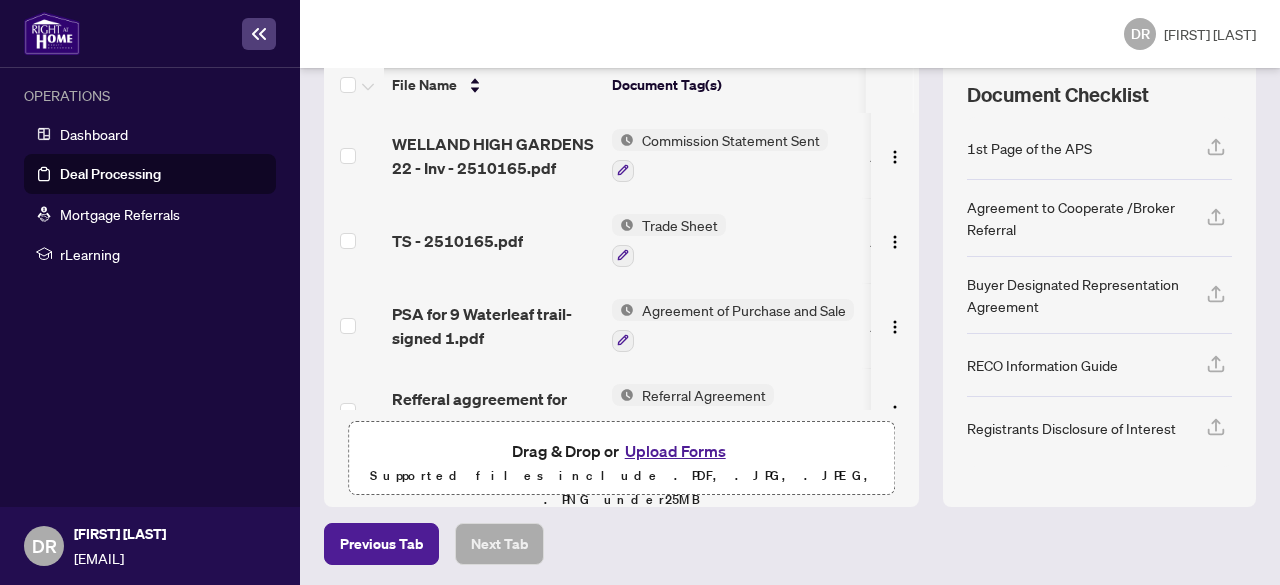 click on "Upload Forms" at bounding box center (675, 451) 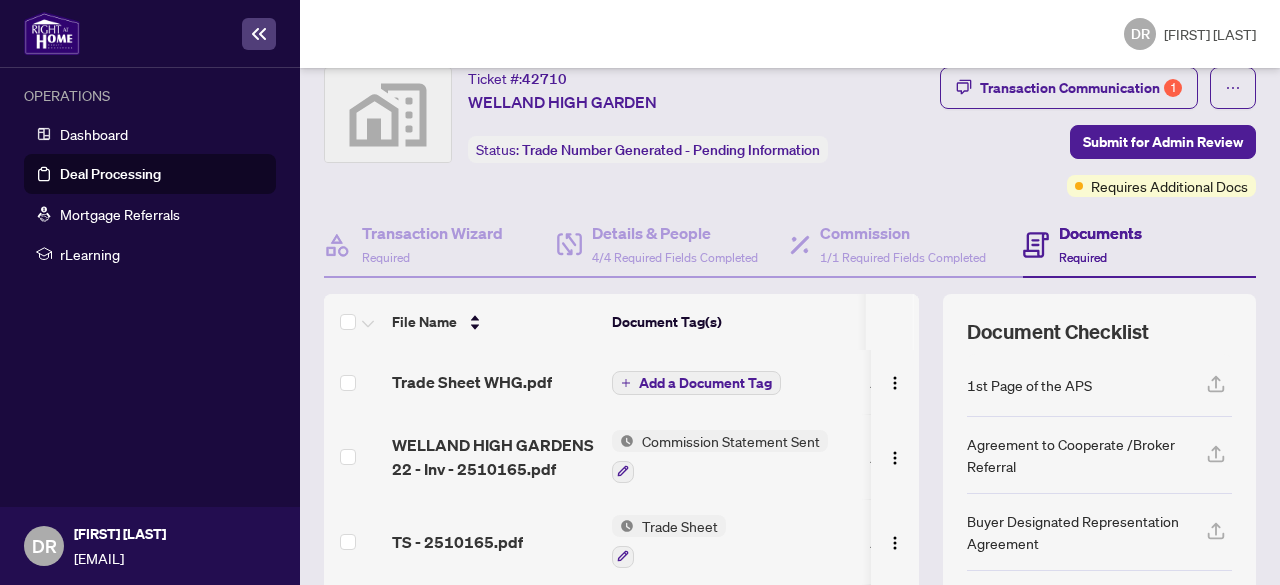 scroll, scrollTop: 4, scrollLeft: 0, axis: vertical 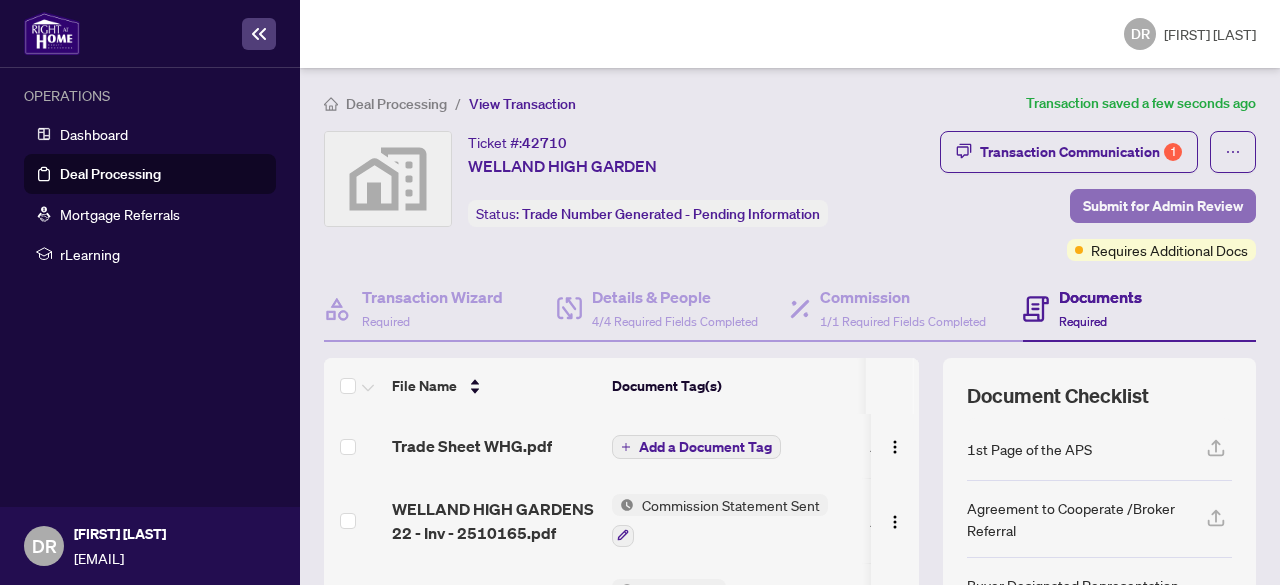 click on "Submit for Admin Review" at bounding box center [1163, 206] 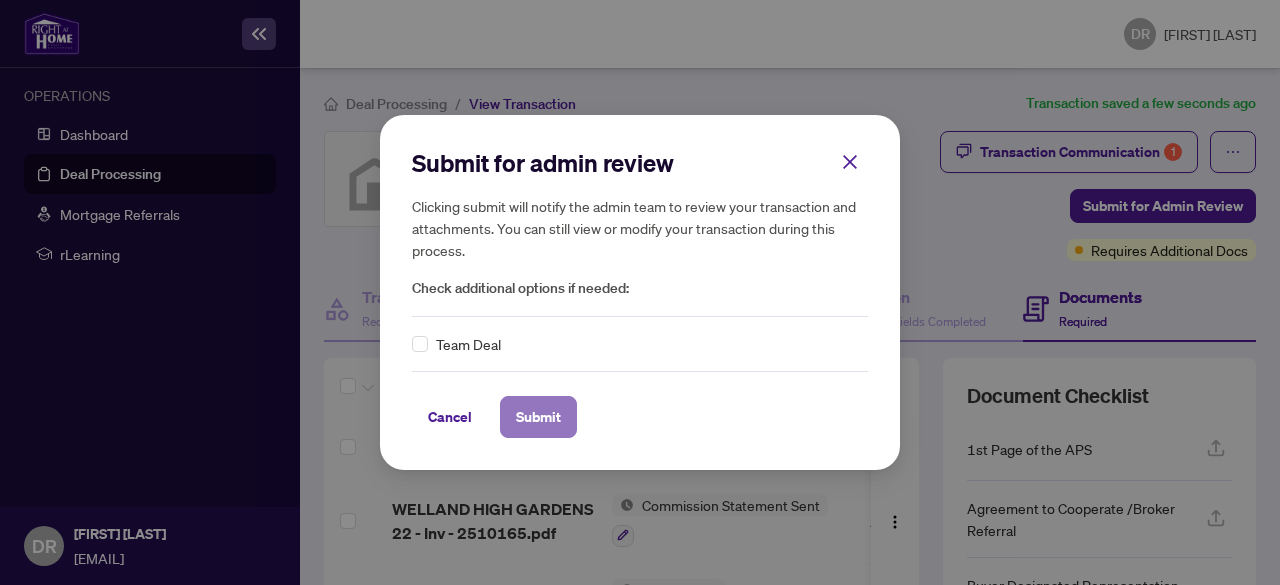 click on "Submit" at bounding box center [538, 417] 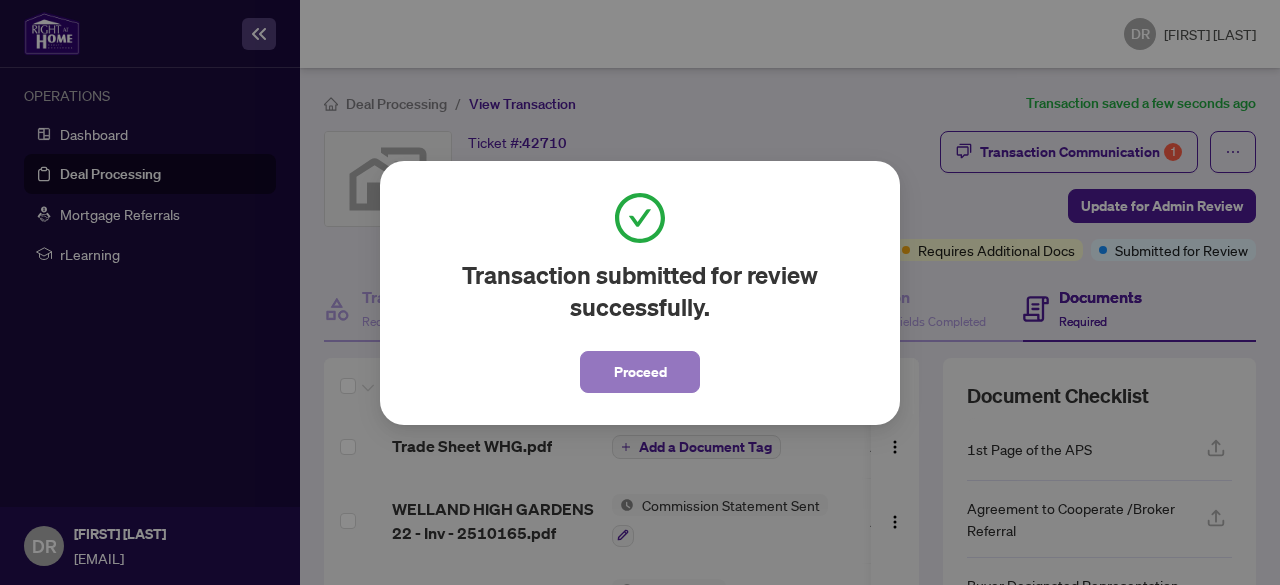 click on "Proceed" at bounding box center [640, 372] 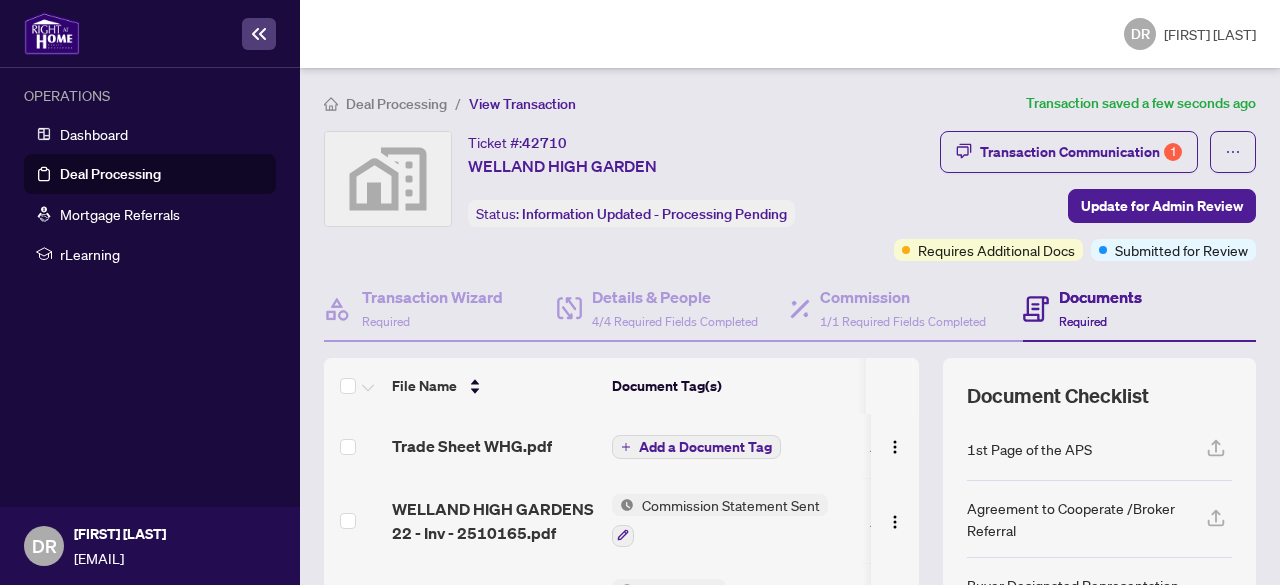 click on "Deal Processing" at bounding box center [396, 104] 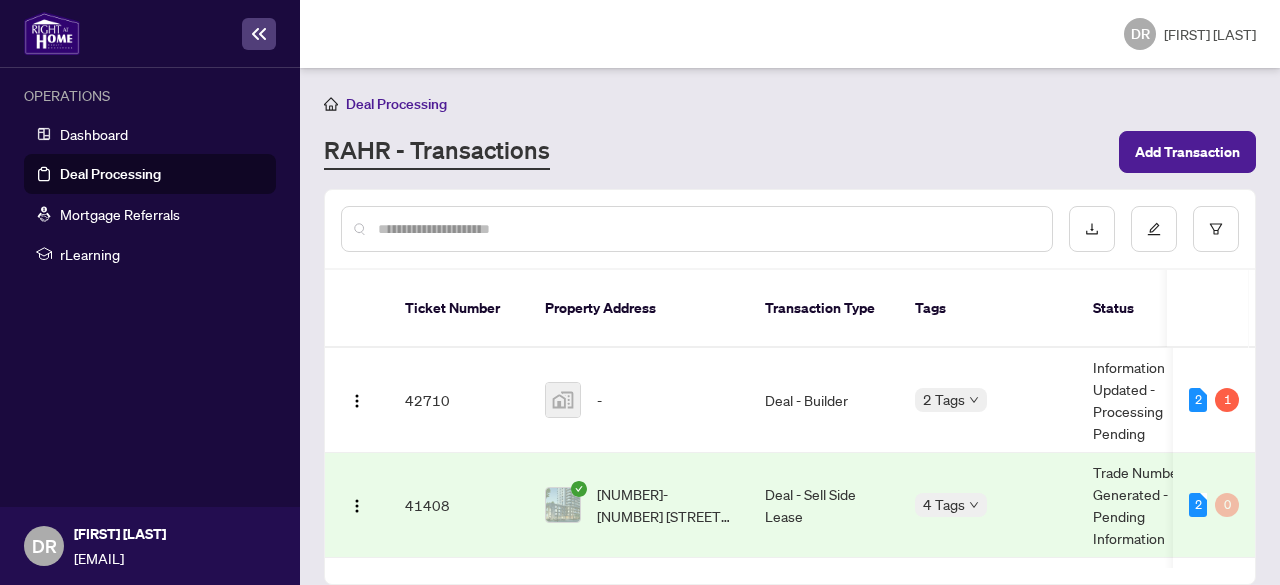 click on "2" at bounding box center [1198, 400] 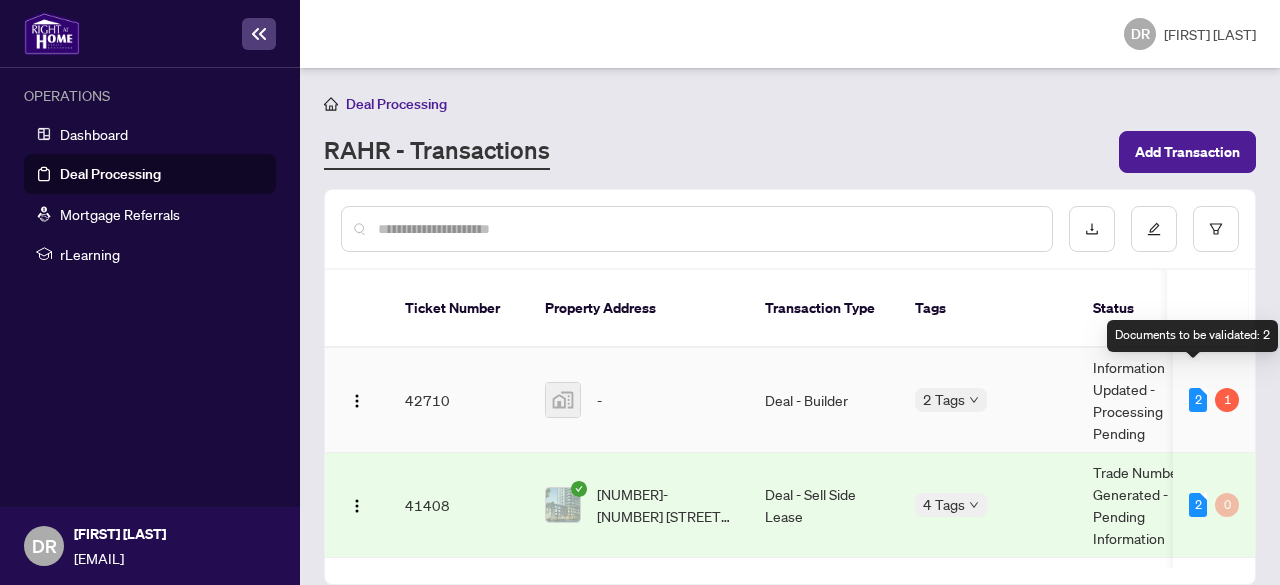 click on "1" at bounding box center (1227, 400) 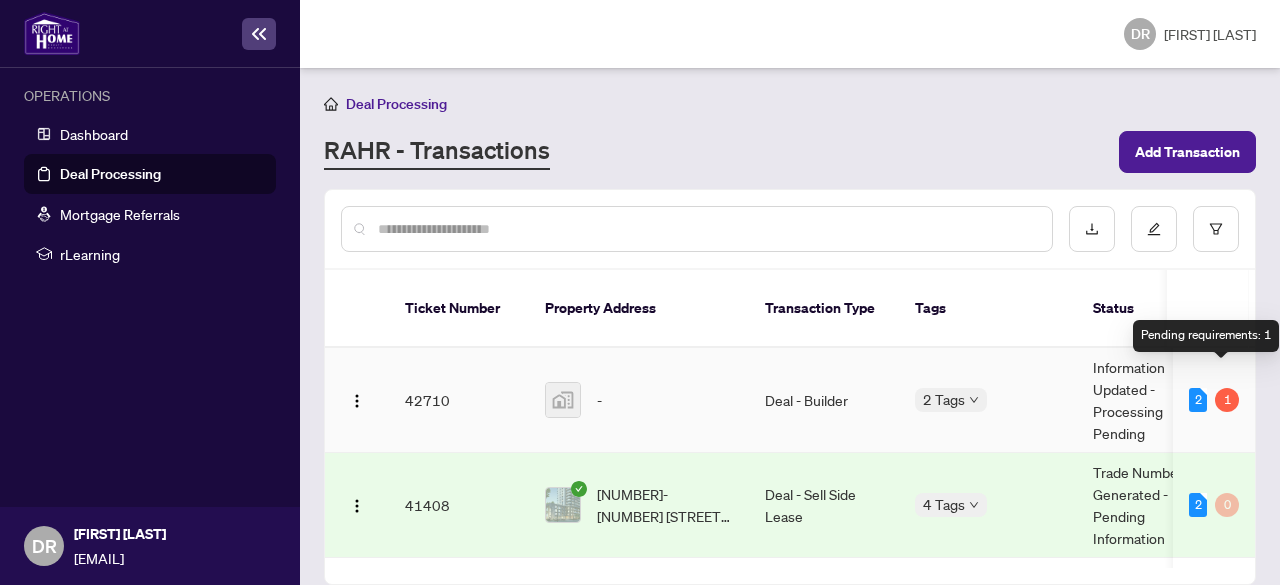 click on "1" at bounding box center (1227, 400) 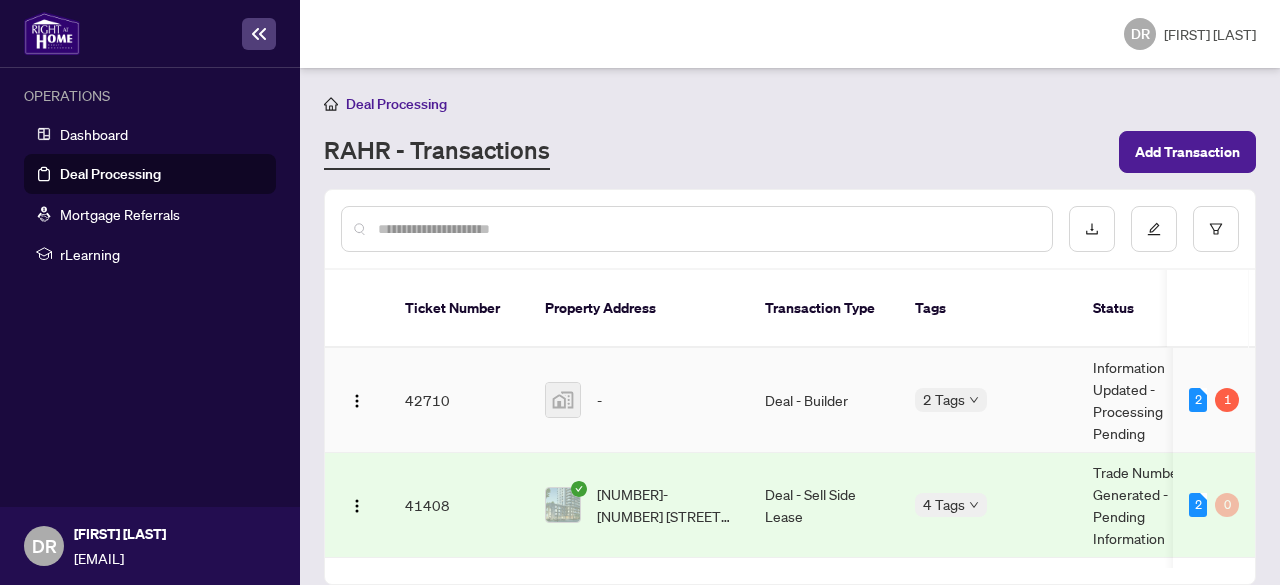 click on "1" at bounding box center [1227, 400] 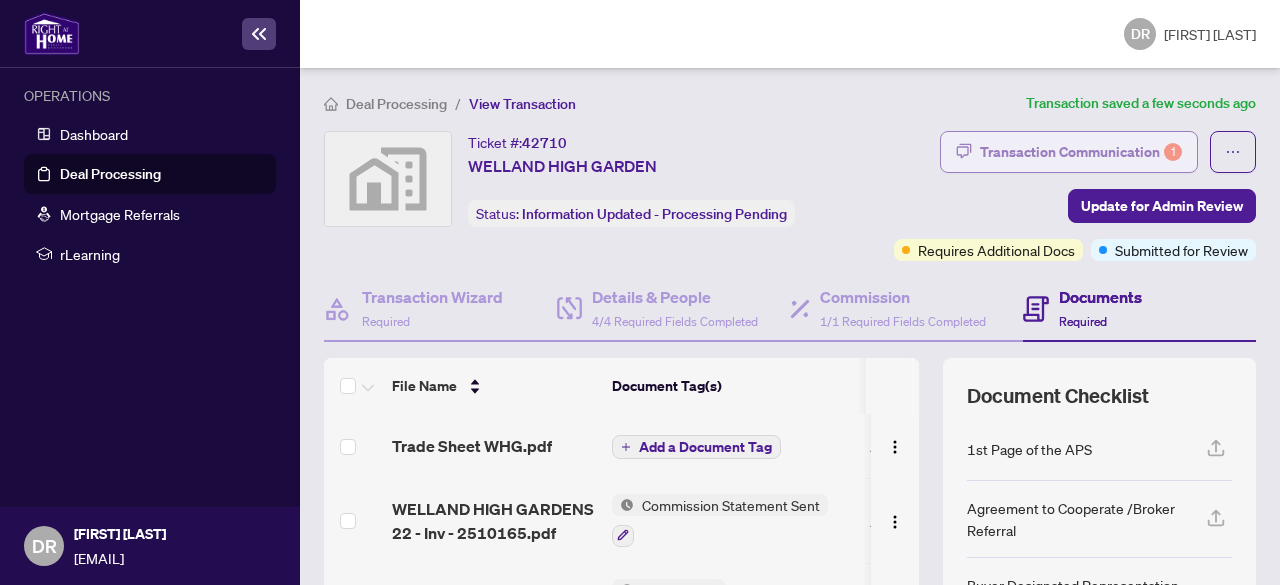 click on "Transaction Communication 1" at bounding box center [1081, 152] 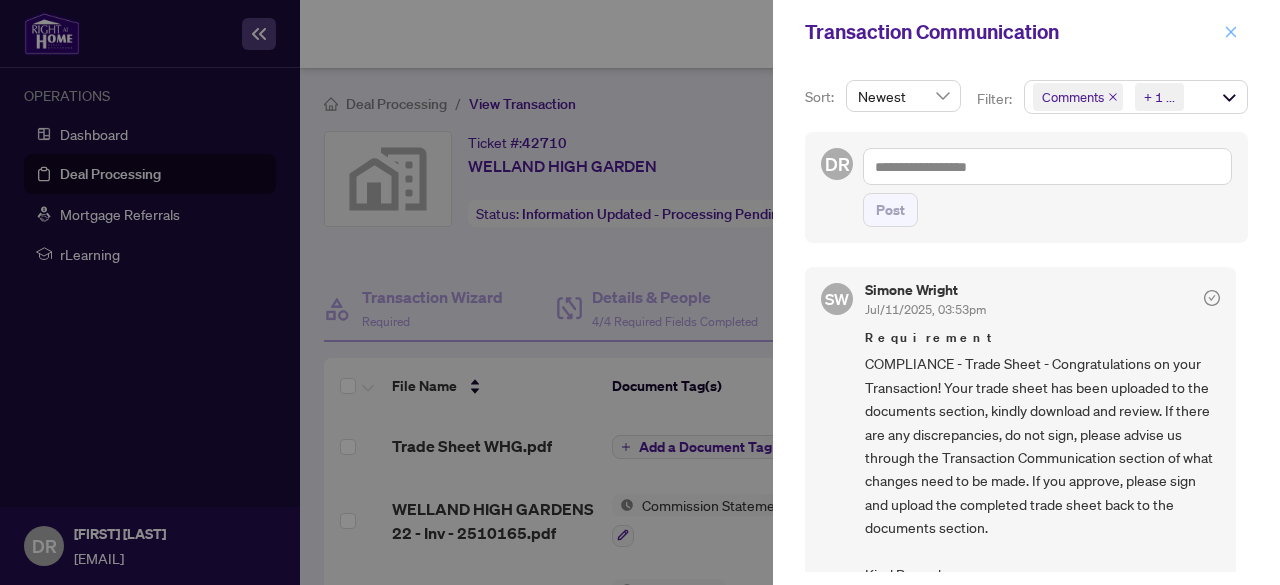 click 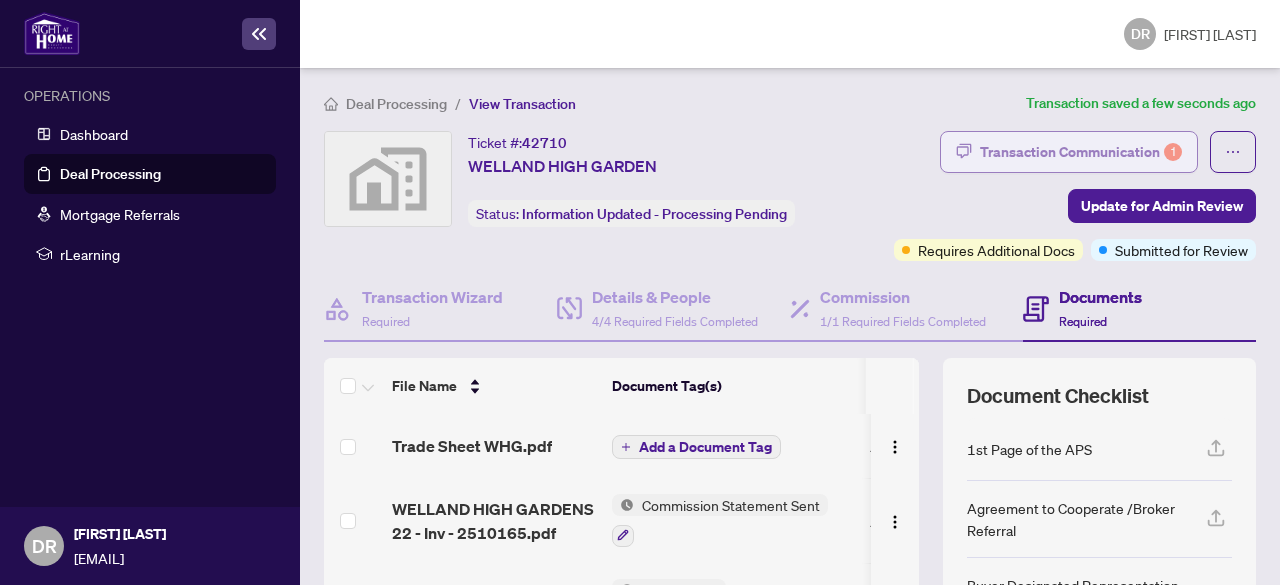 click on "Transaction Communication 1" at bounding box center (1081, 152) 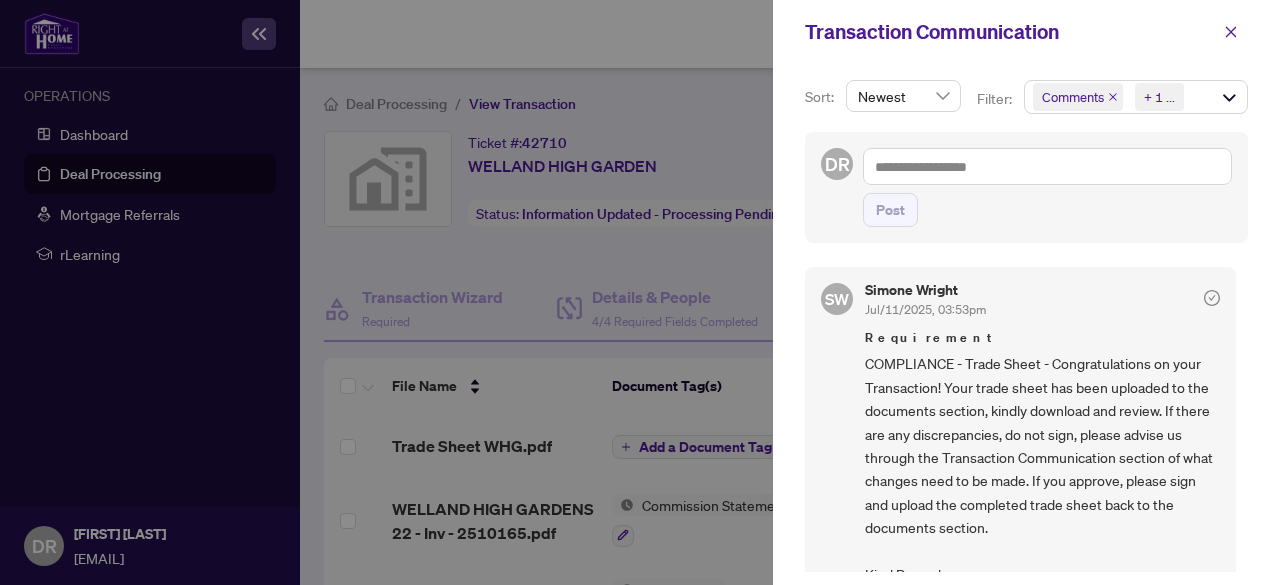 scroll, scrollTop: 28, scrollLeft: 0, axis: vertical 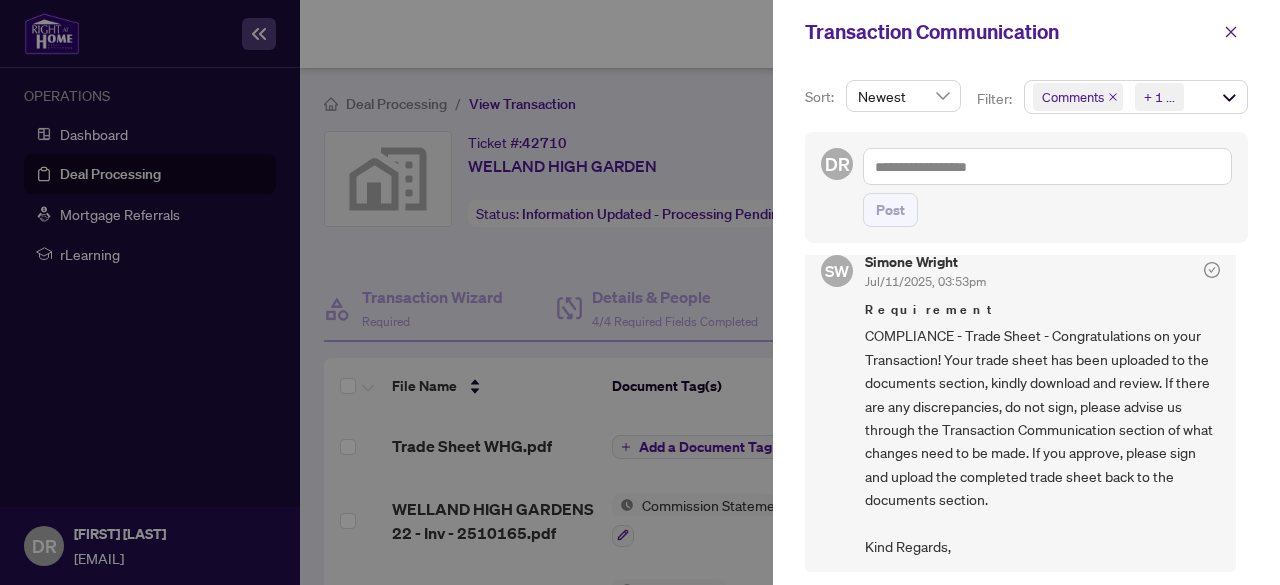 click 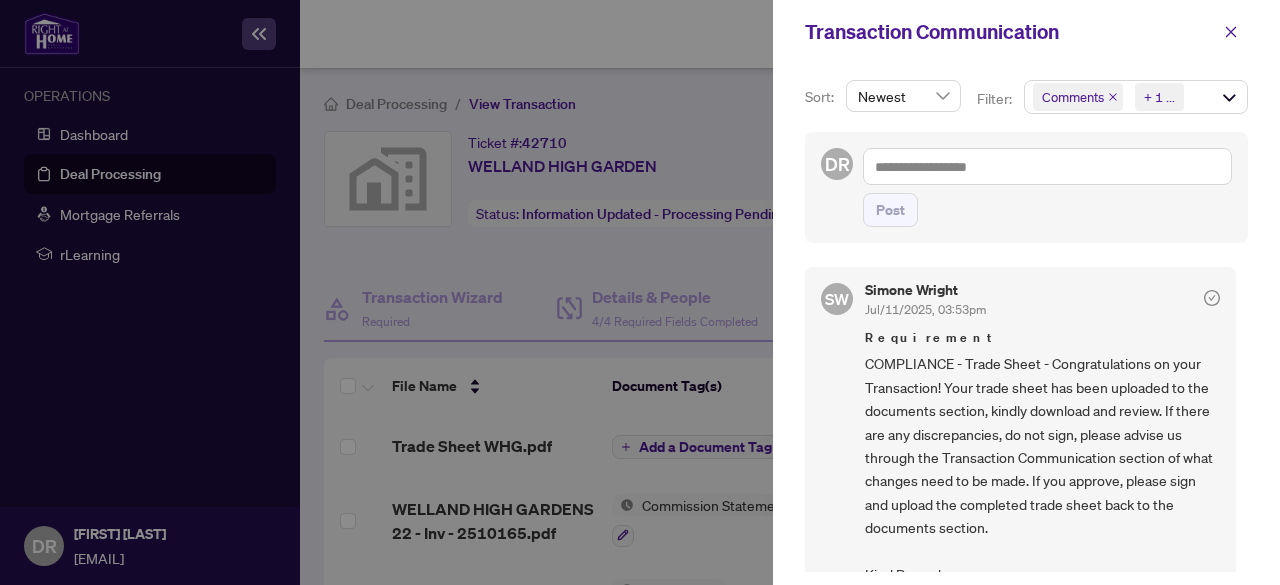 scroll, scrollTop: 28, scrollLeft: 0, axis: vertical 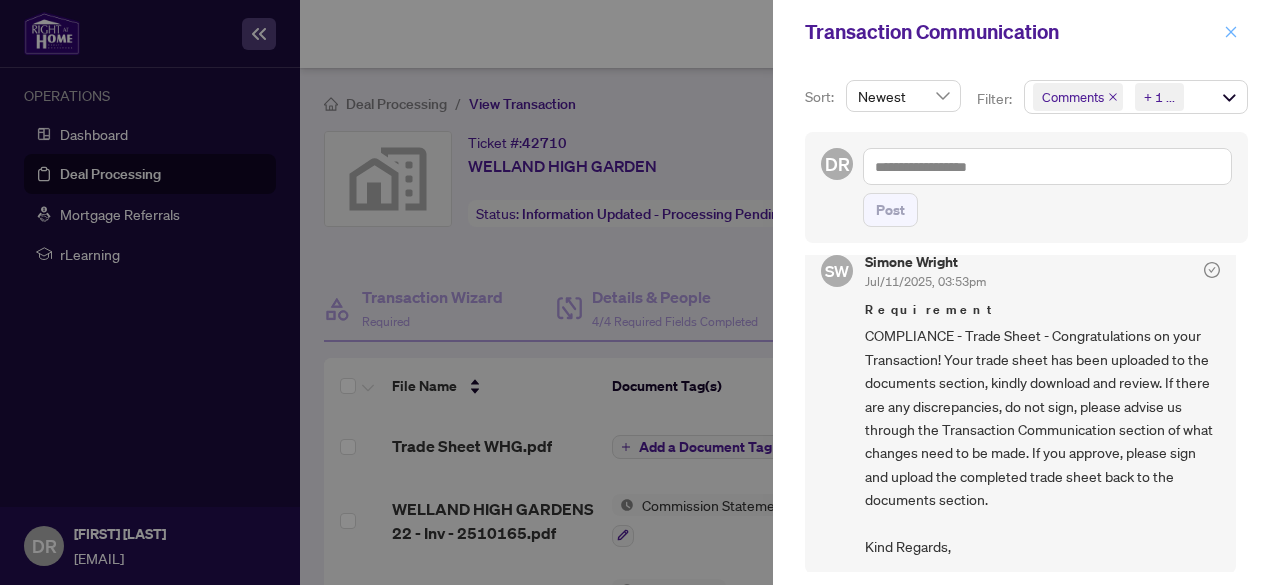 click 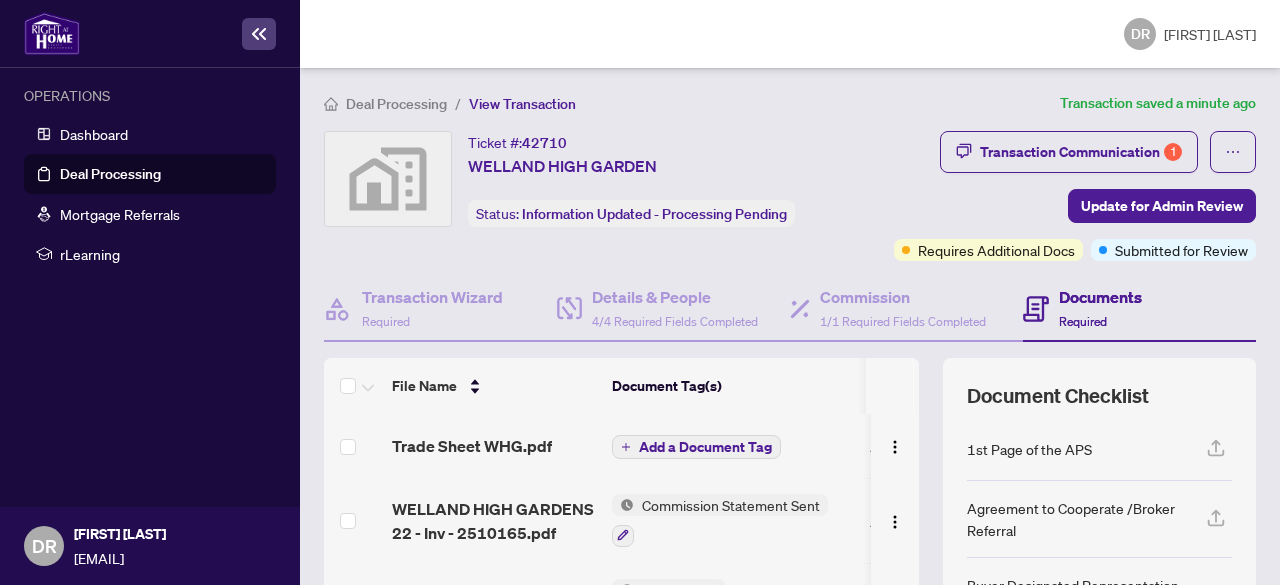 click on "Deal Processing" at bounding box center (396, 104) 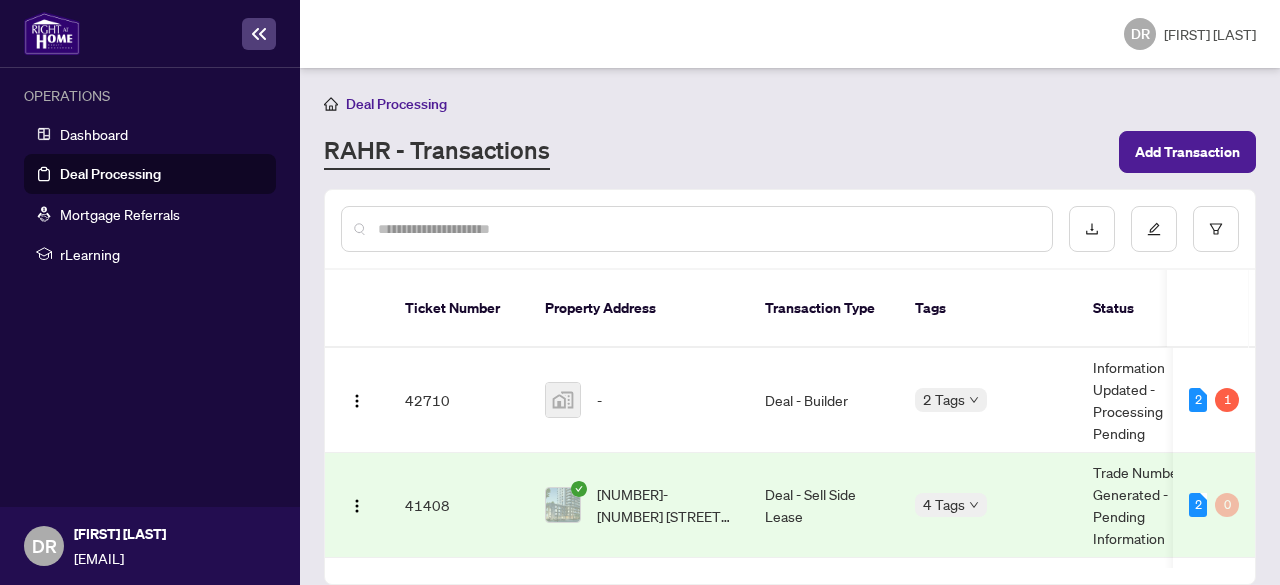 scroll, scrollTop: 187, scrollLeft: 0, axis: vertical 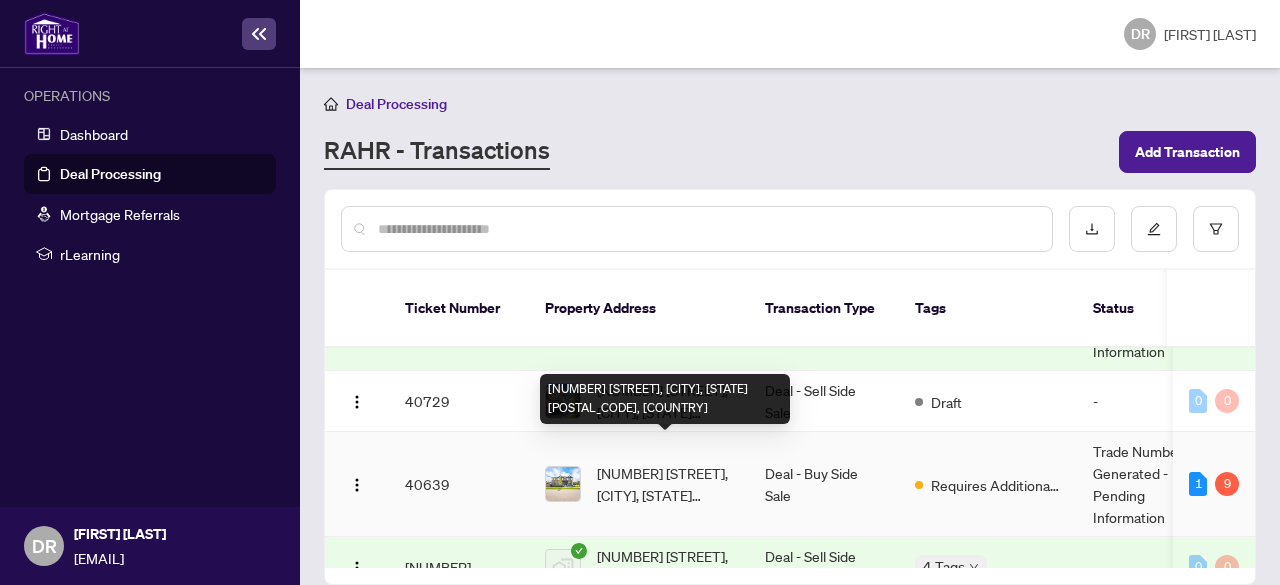 click on "[NUMBER] [STREET], [CITY], [STATE] [POSTAL_CODE], [COUNTRY]" at bounding box center [665, 484] 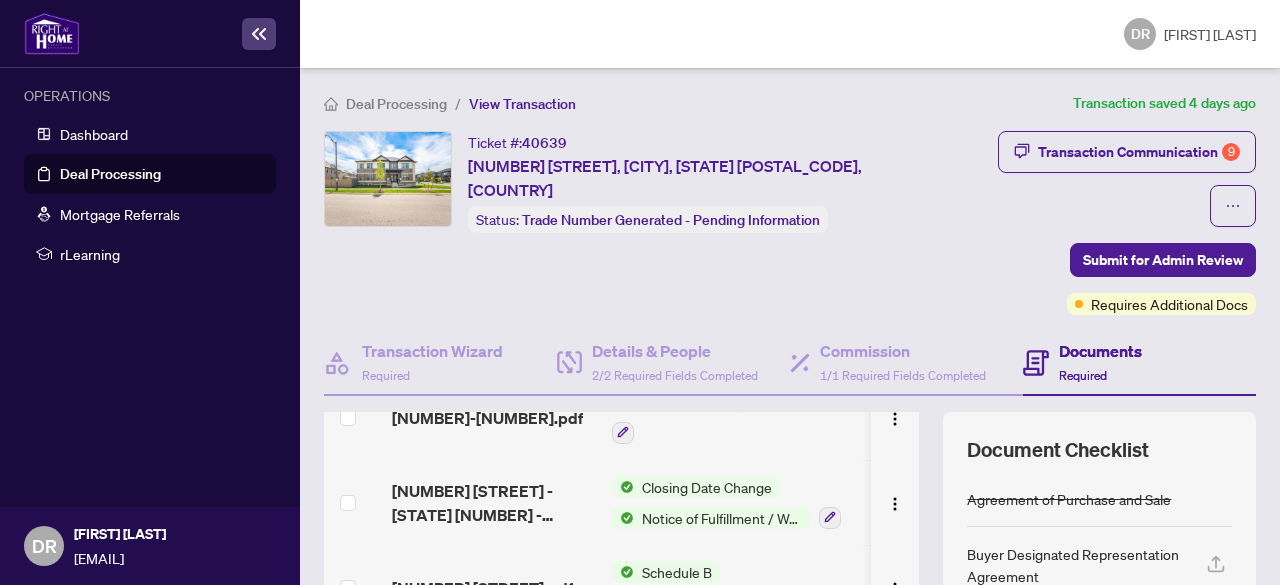 scroll, scrollTop: 379, scrollLeft: 0, axis: vertical 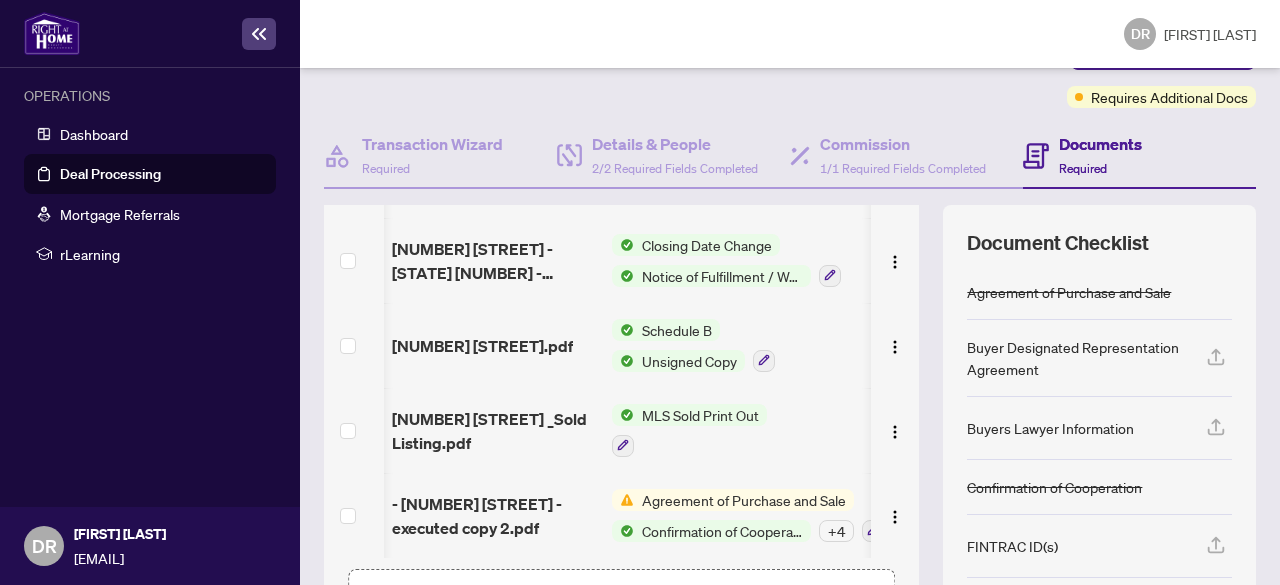 click on "Agreement of Purchase and Sale" at bounding box center (744, 500) 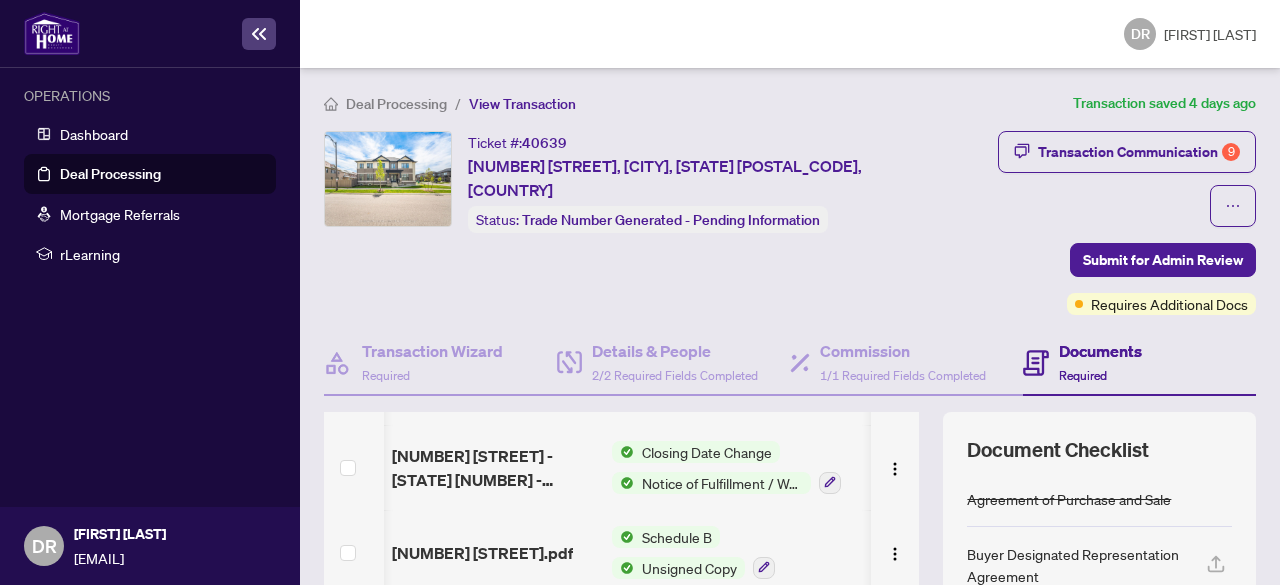 scroll, scrollTop: 301, scrollLeft: 0, axis: vertical 